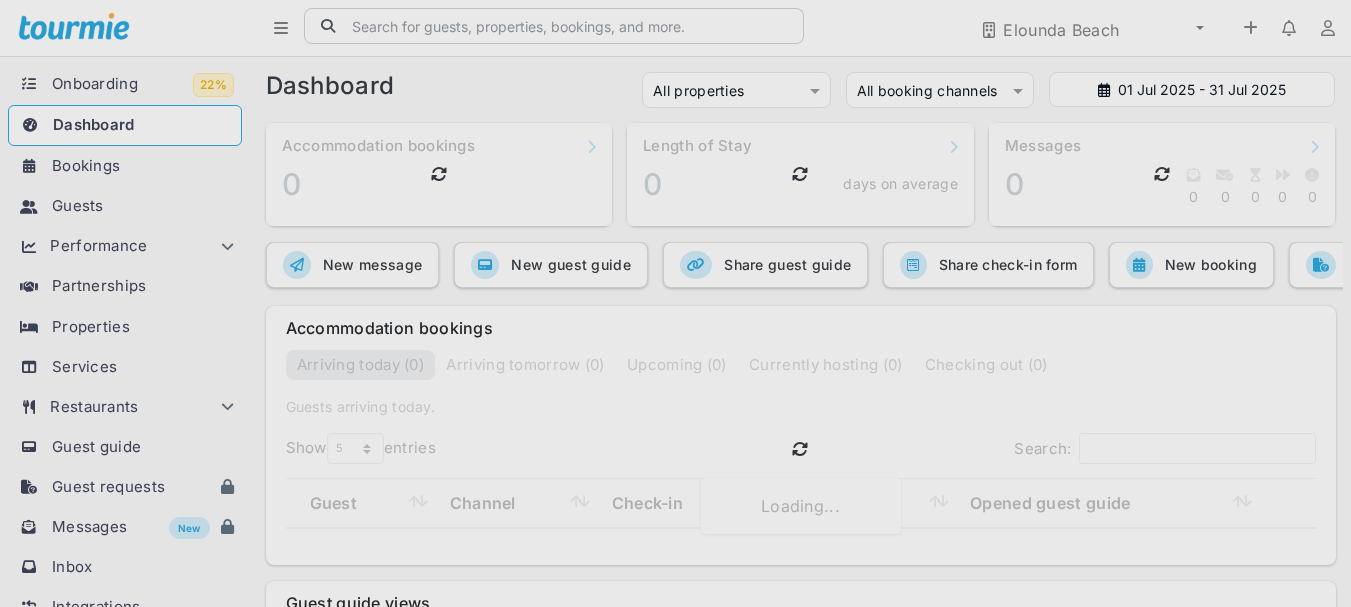 scroll, scrollTop: 0, scrollLeft: 0, axis: both 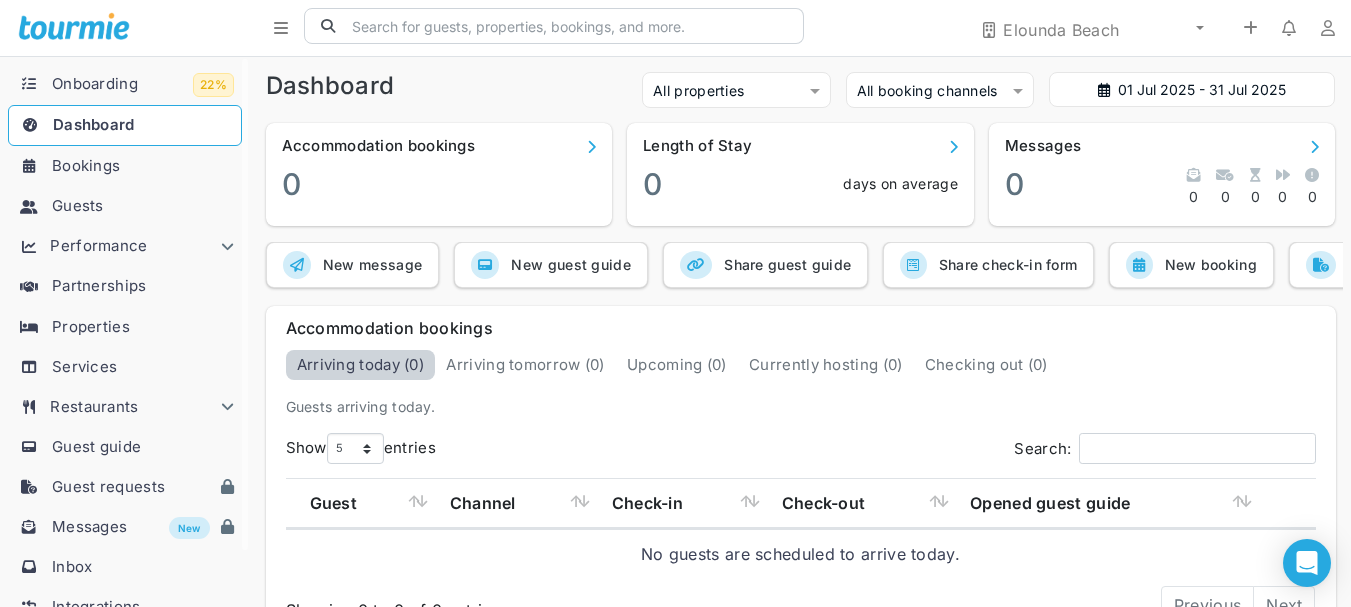 click on "Restaurants" at bounding box center [94, 406] 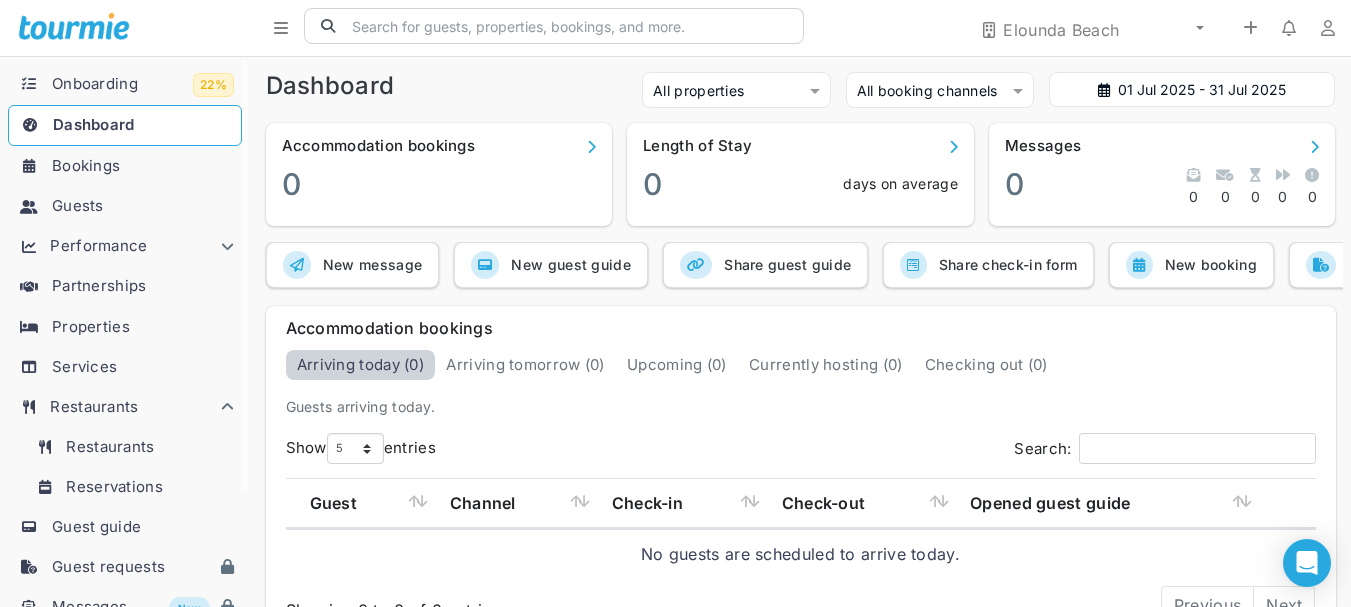 click on "Reservations" at bounding box center [114, 486] 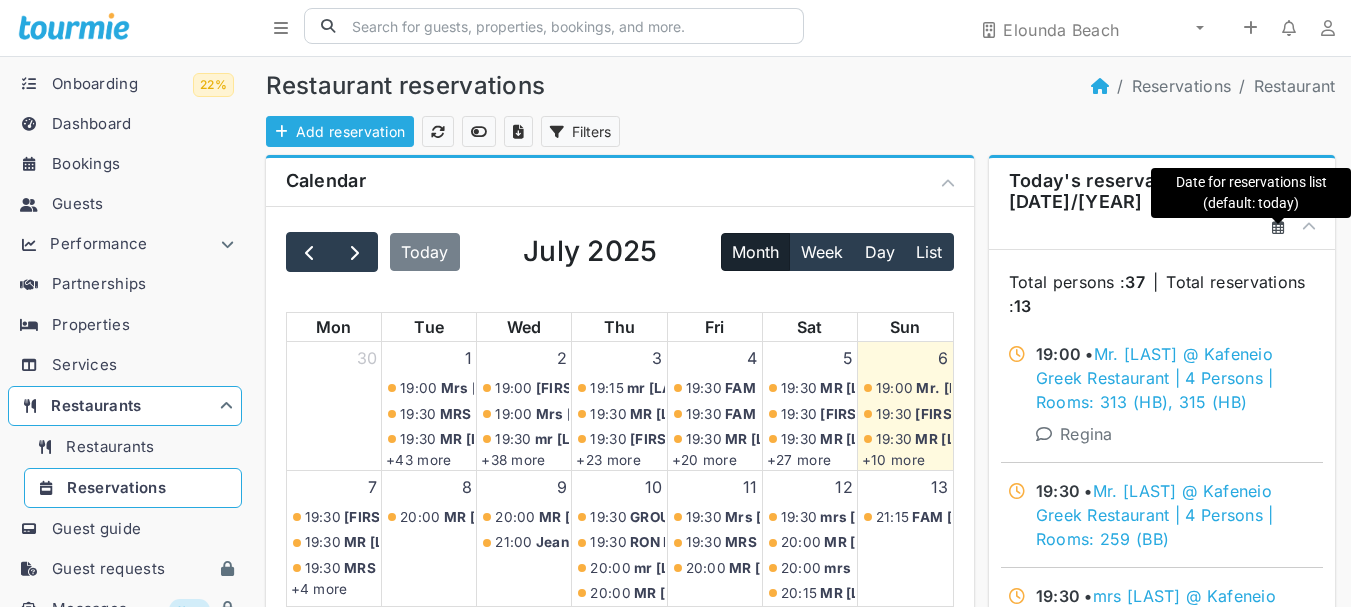 click at bounding box center [1278, 227] 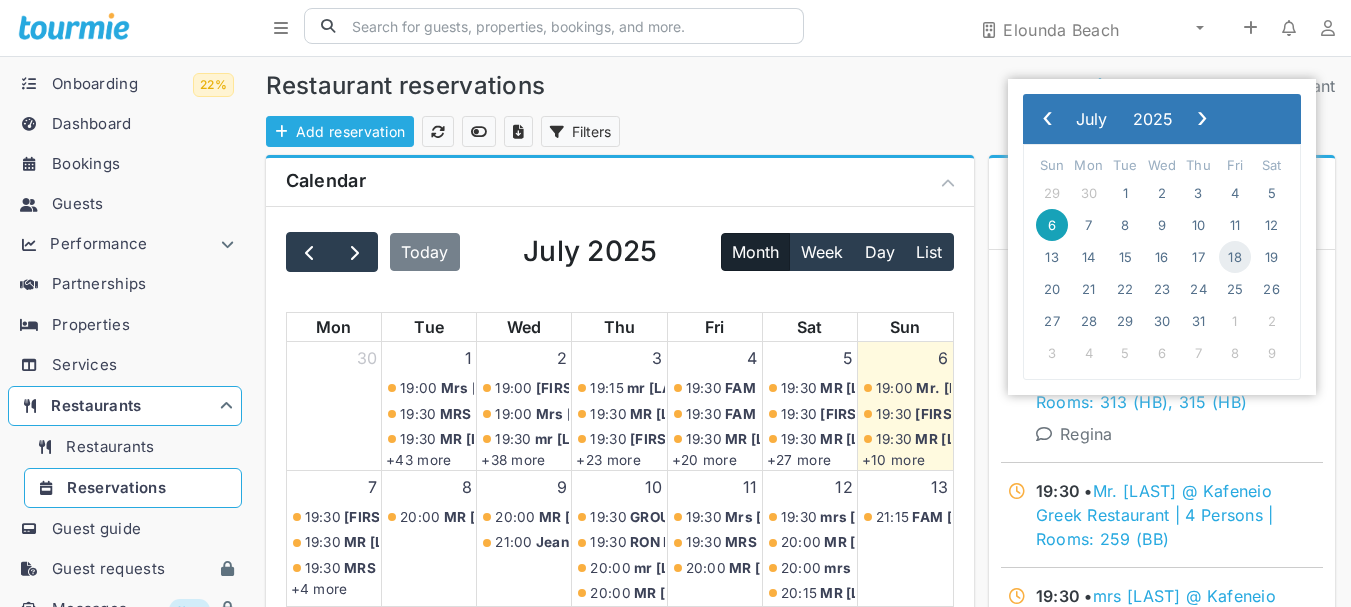 click on "18" at bounding box center [1235, 257] 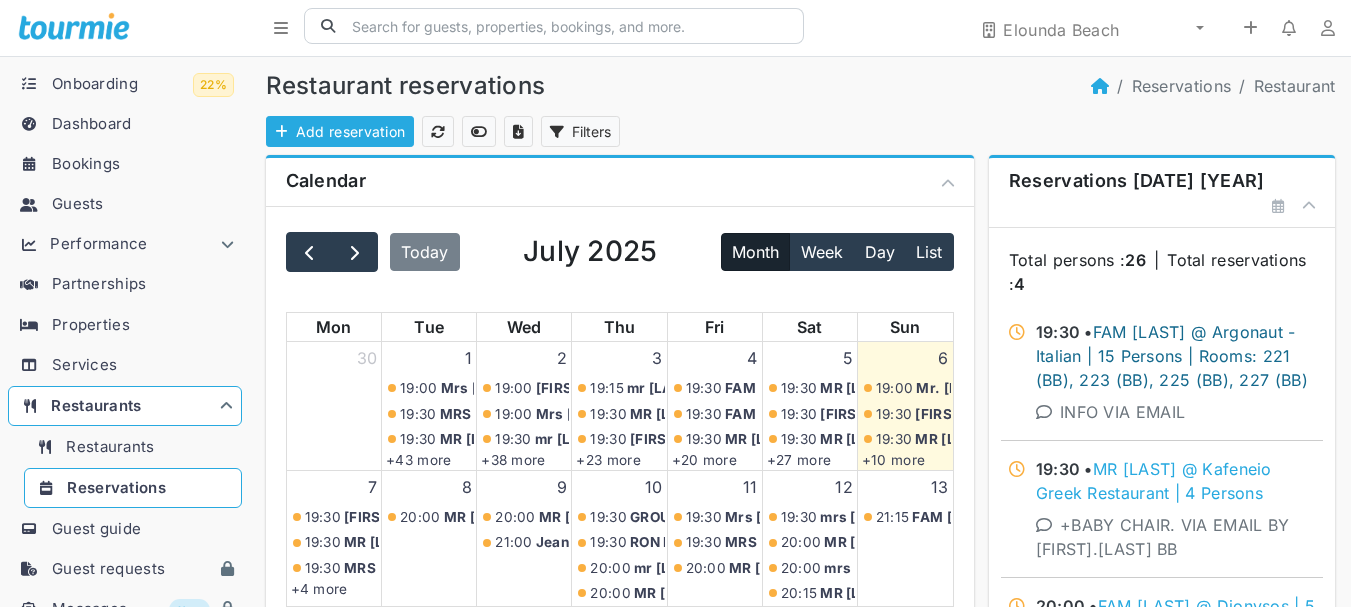 click on "FAM [LAST] @ Argonaut - Italian  | 15 Persons | Rooms:  221 (BB), 223 (BB), 225 (BB), 227 (BB)" at bounding box center [1172, 356] 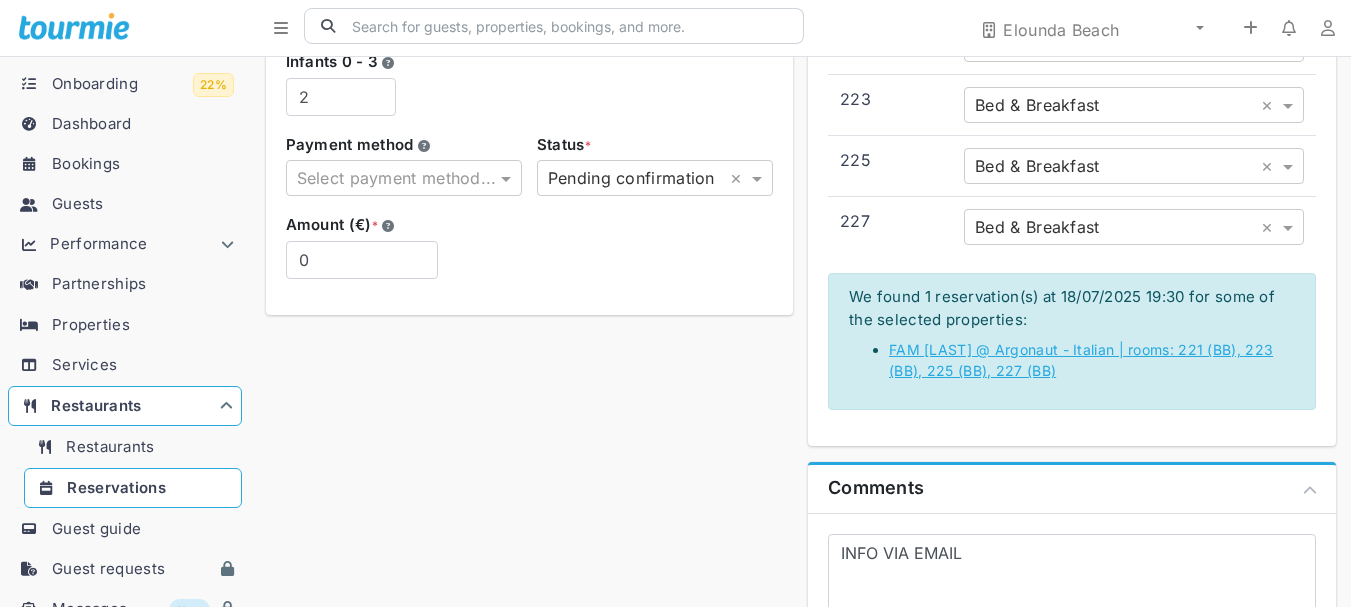 scroll, scrollTop: 700, scrollLeft: 0, axis: vertical 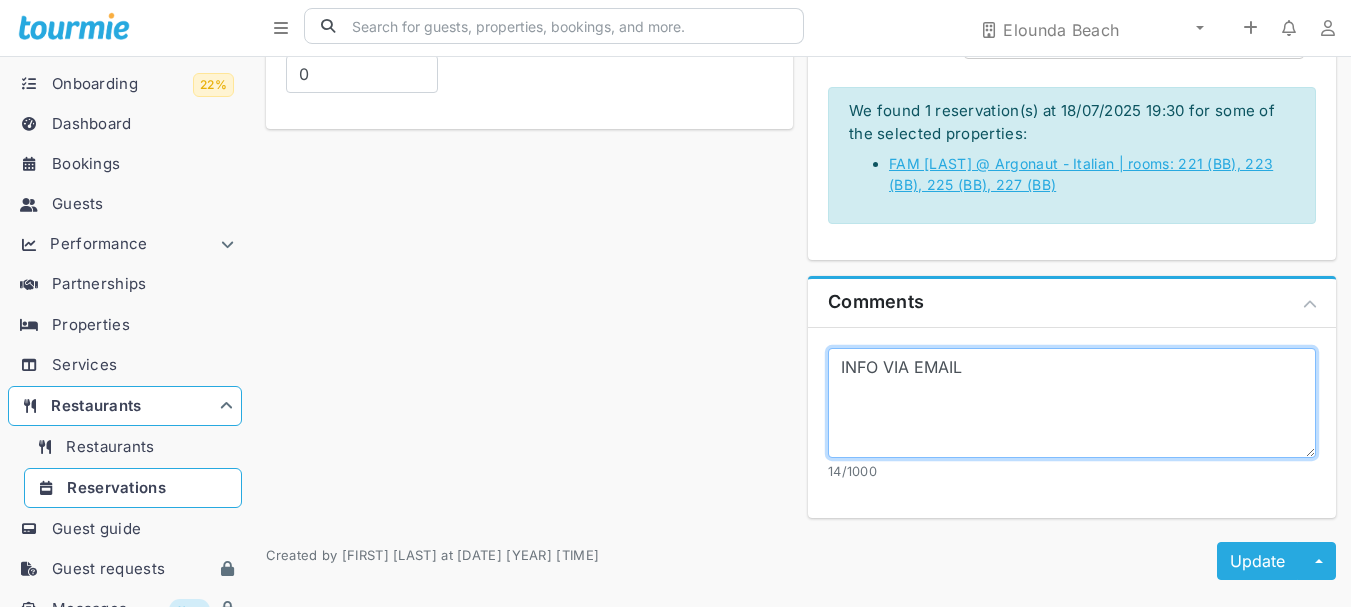 click on "INFO VIA EMAIL" at bounding box center [1072, 403] 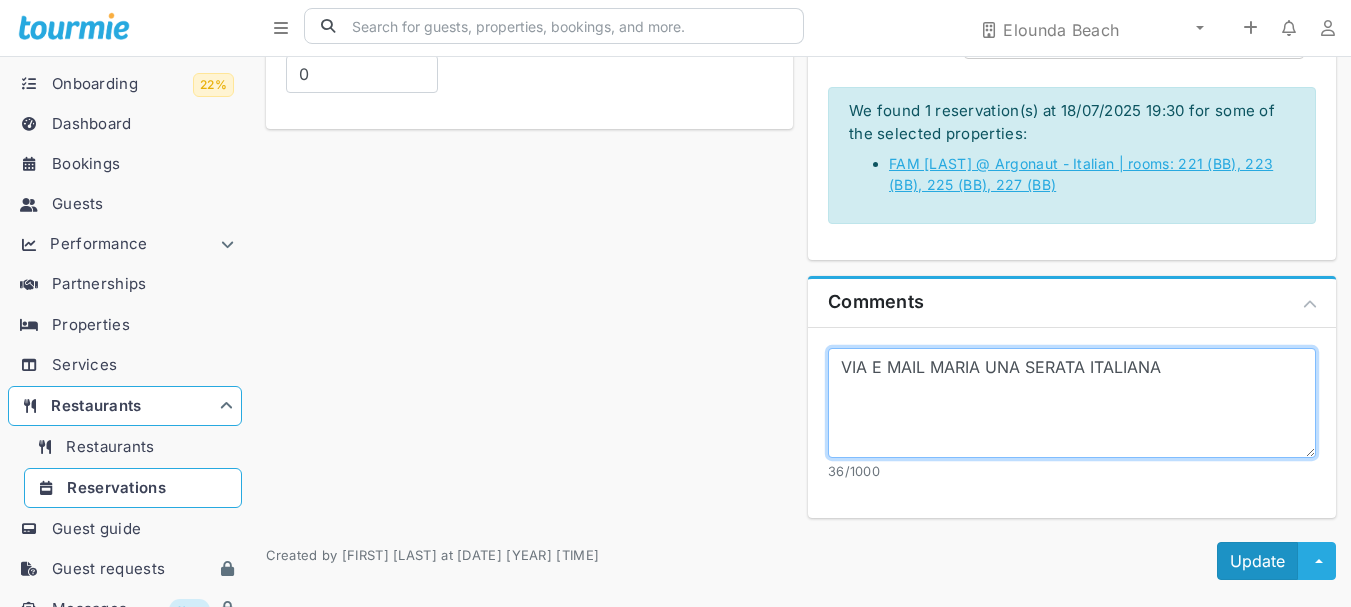 type on "VIA E MAIL MARIA UNA SERATA ITALIANA" 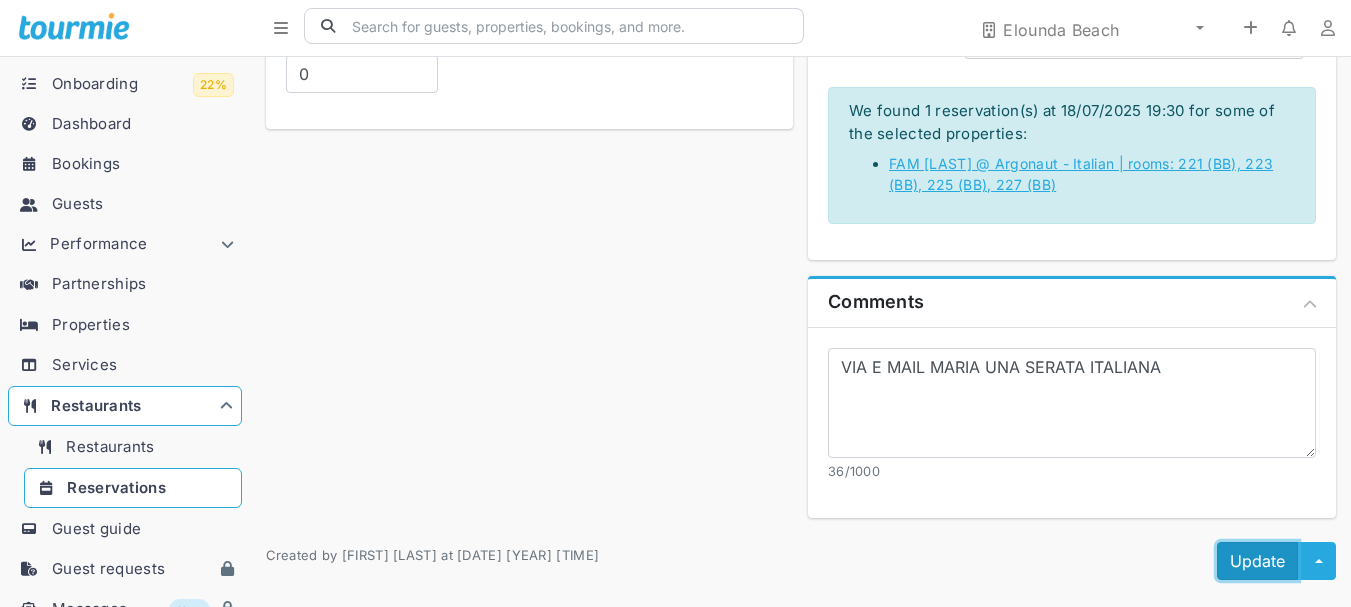 click on "Update" at bounding box center (1257, 561) 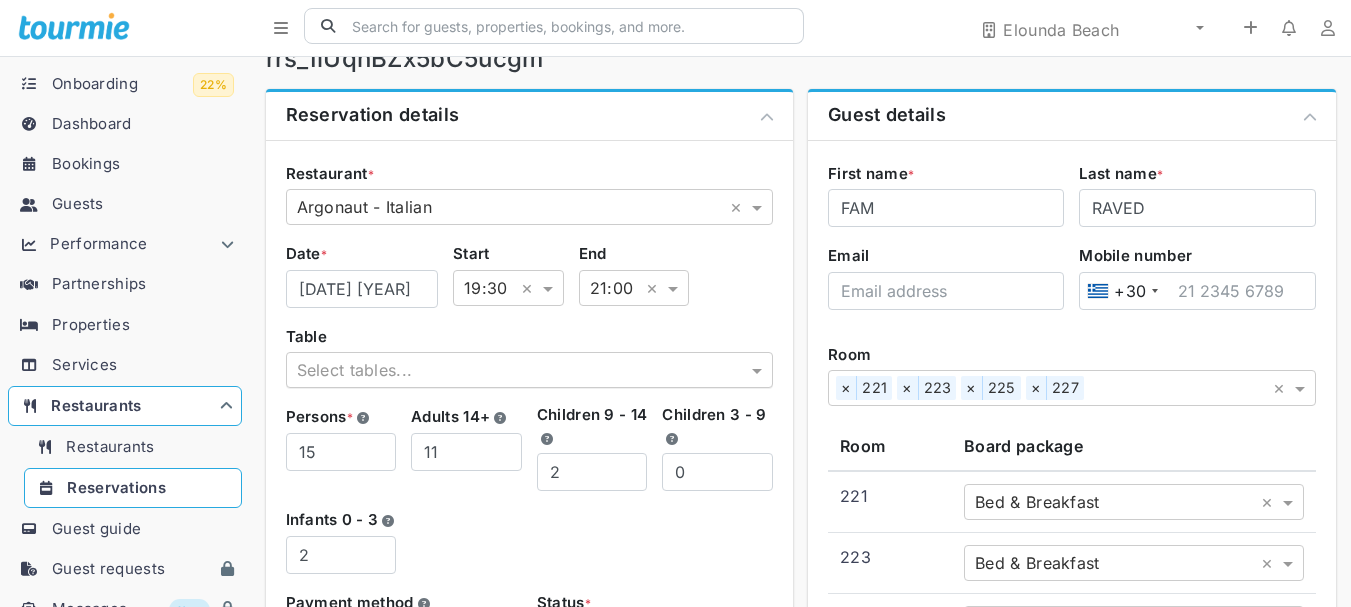 scroll, scrollTop: 100, scrollLeft: 0, axis: vertical 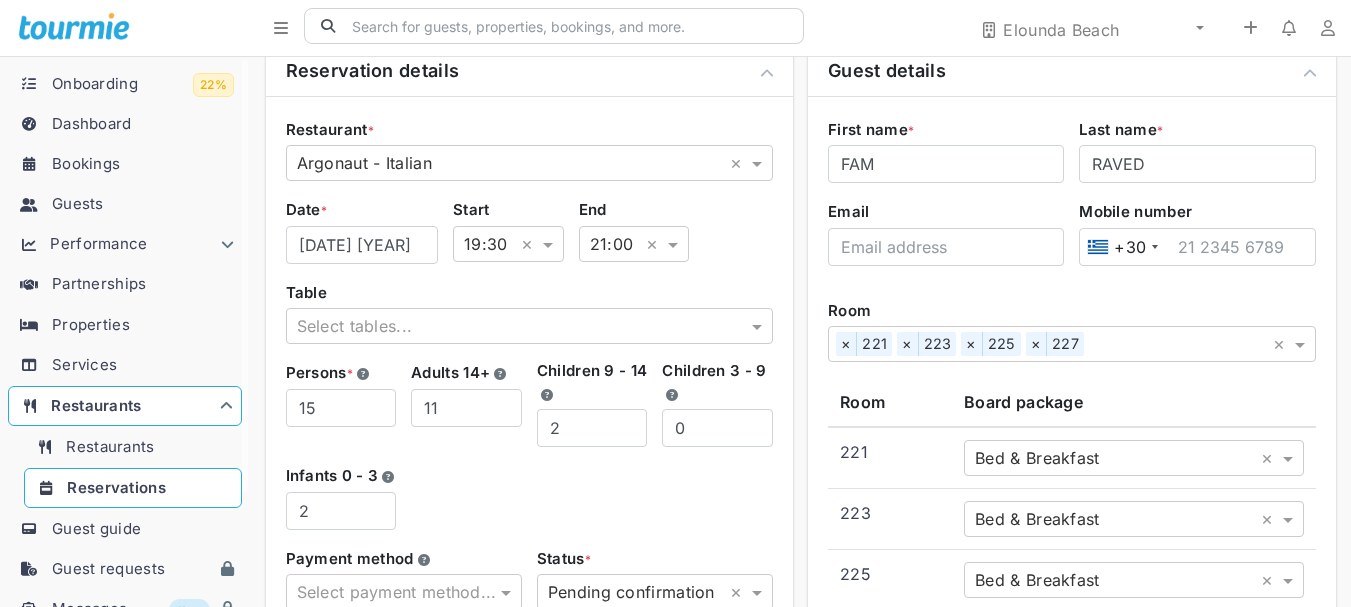 click on "Reservations" at bounding box center [141, 488] 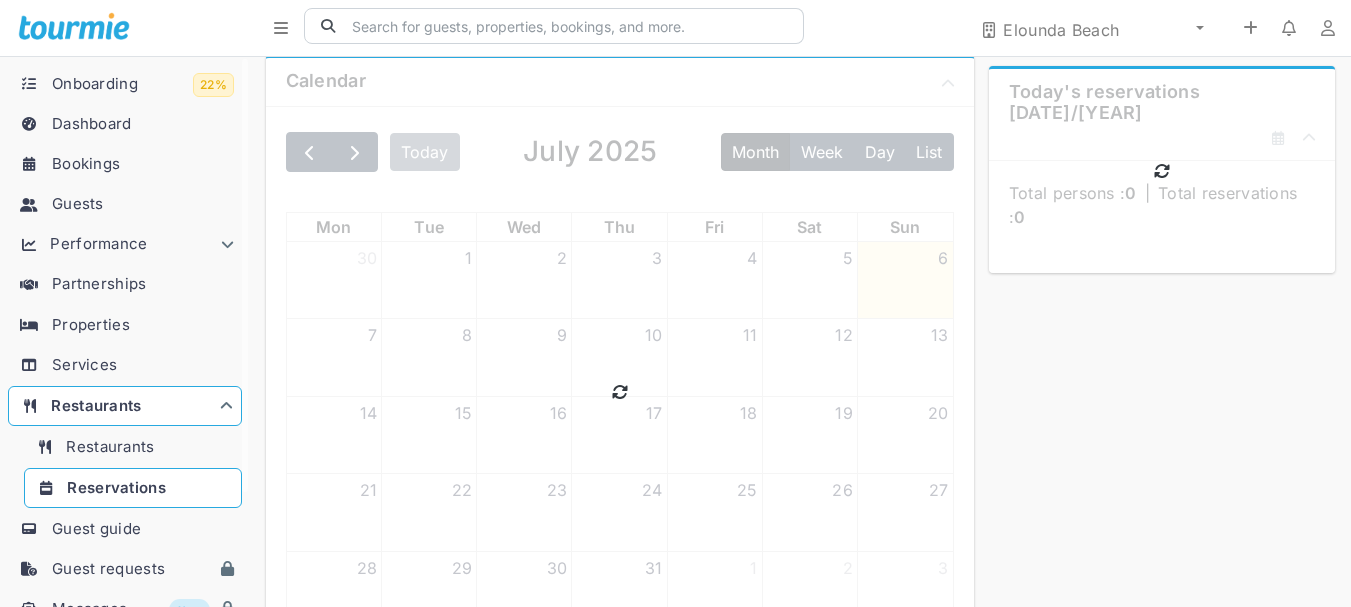 scroll, scrollTop: 0, scrollLeft: 0, axis: both 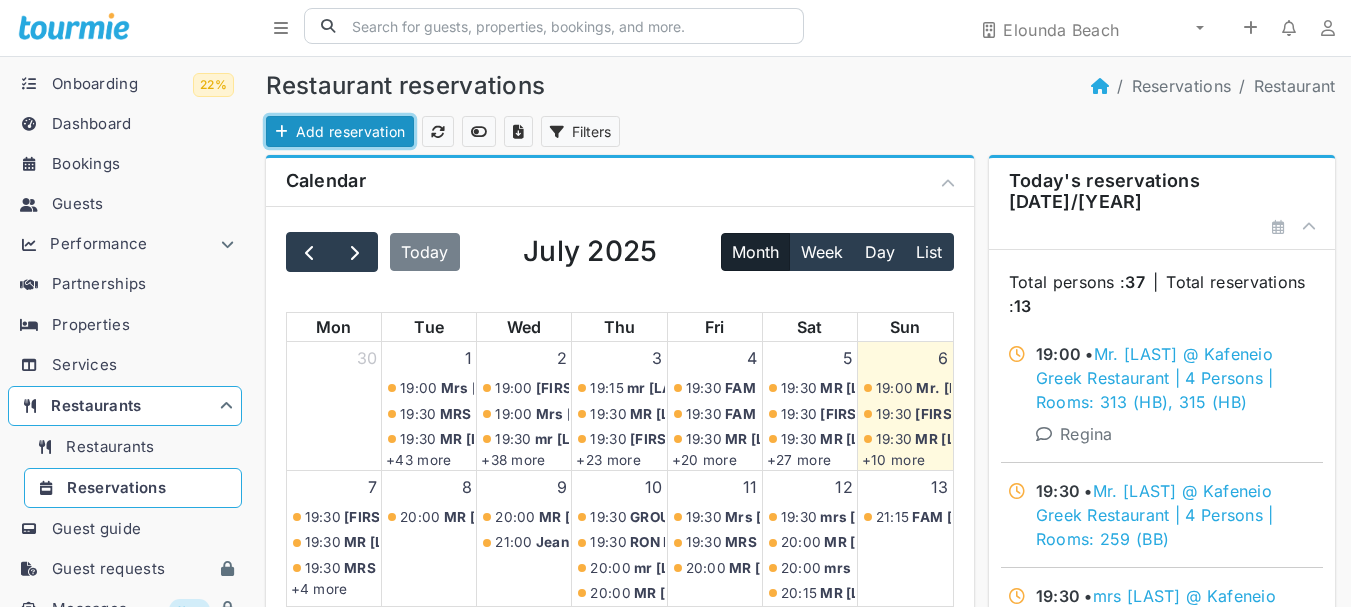 click on "Add reservation" at bounding box center (340, 131) 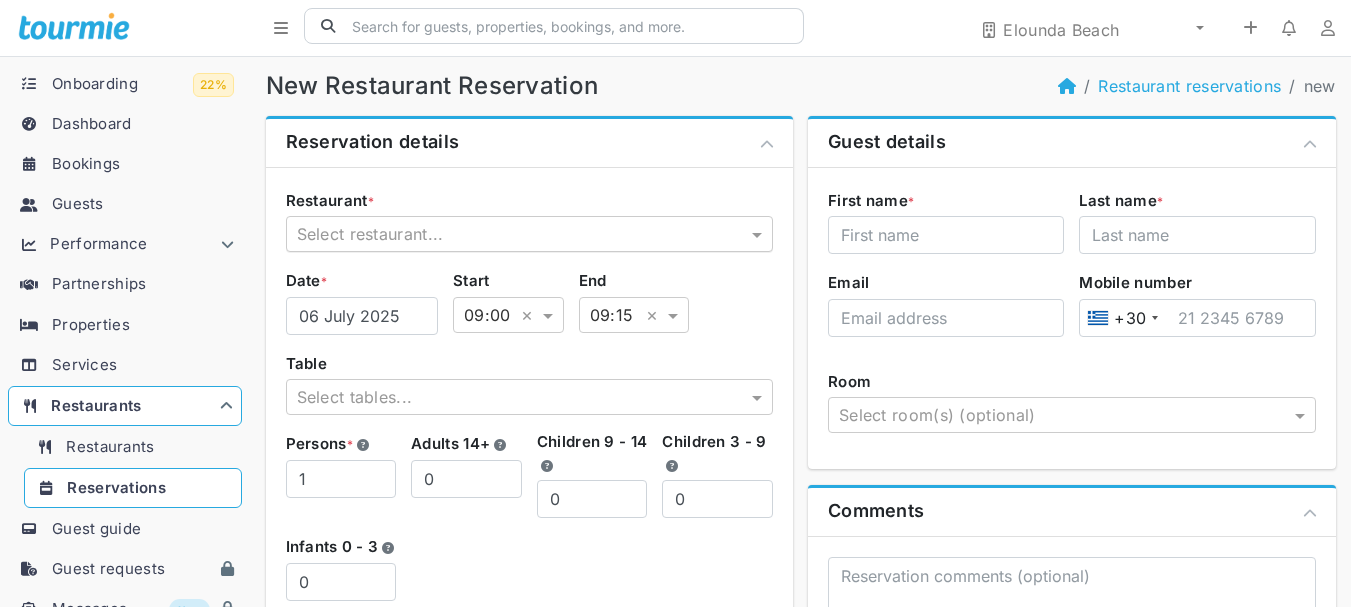 click at bounding box center [510, 234] 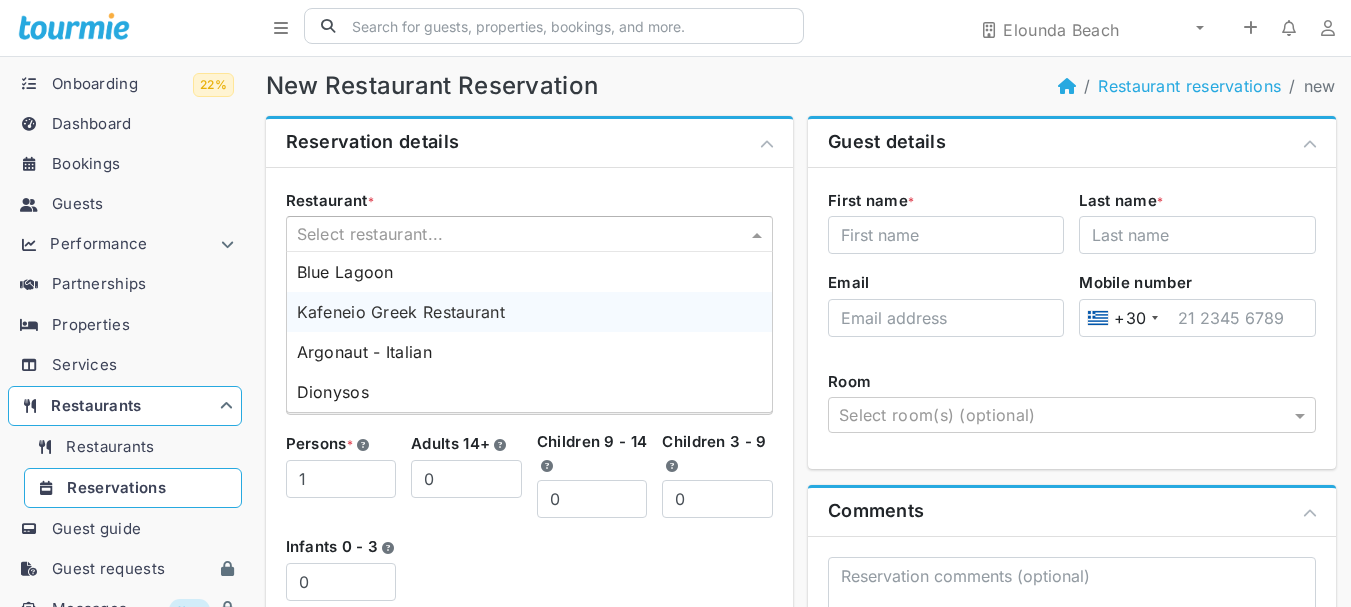 click on "Kafeneio Greek Restaurant" at bounding box center [401, 312] 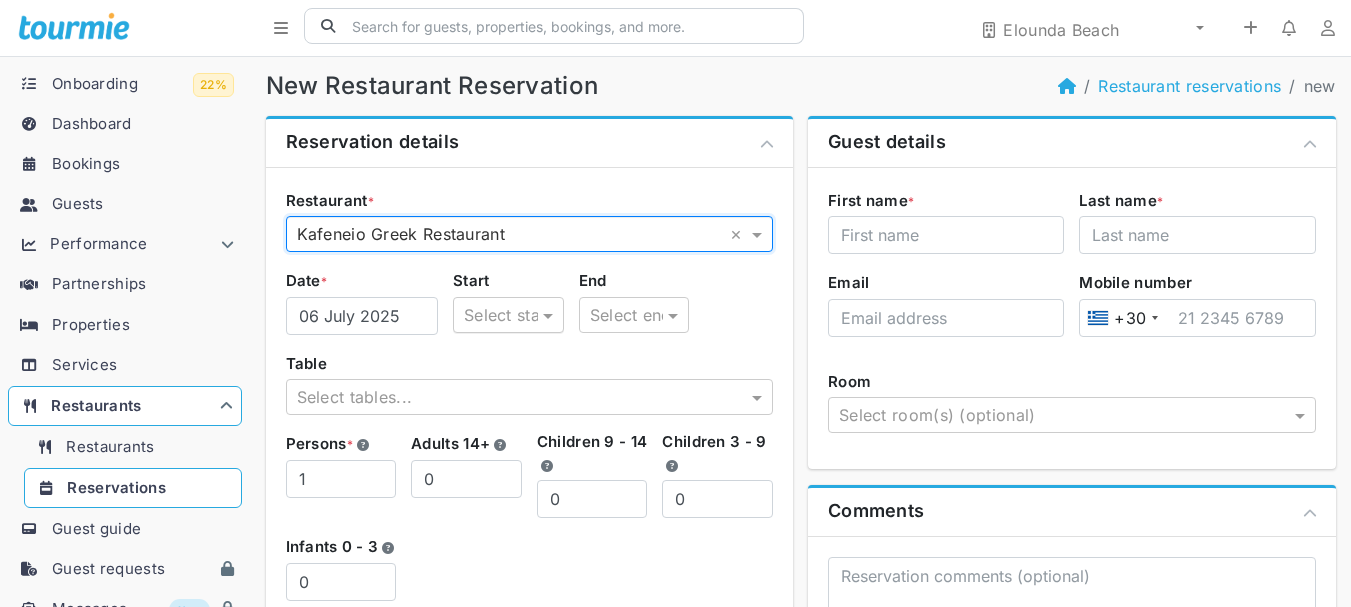 click on "Select start time" at bounding box center (508, 315) 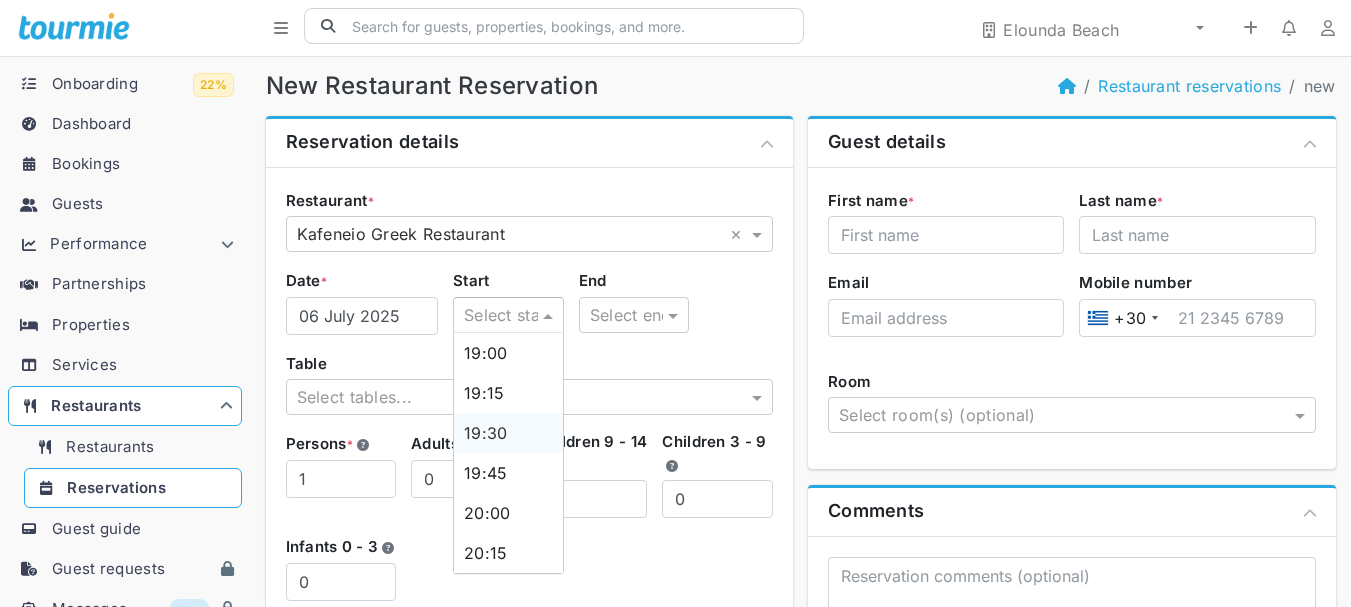 click on "19:30" at bounding box center (508, 433) 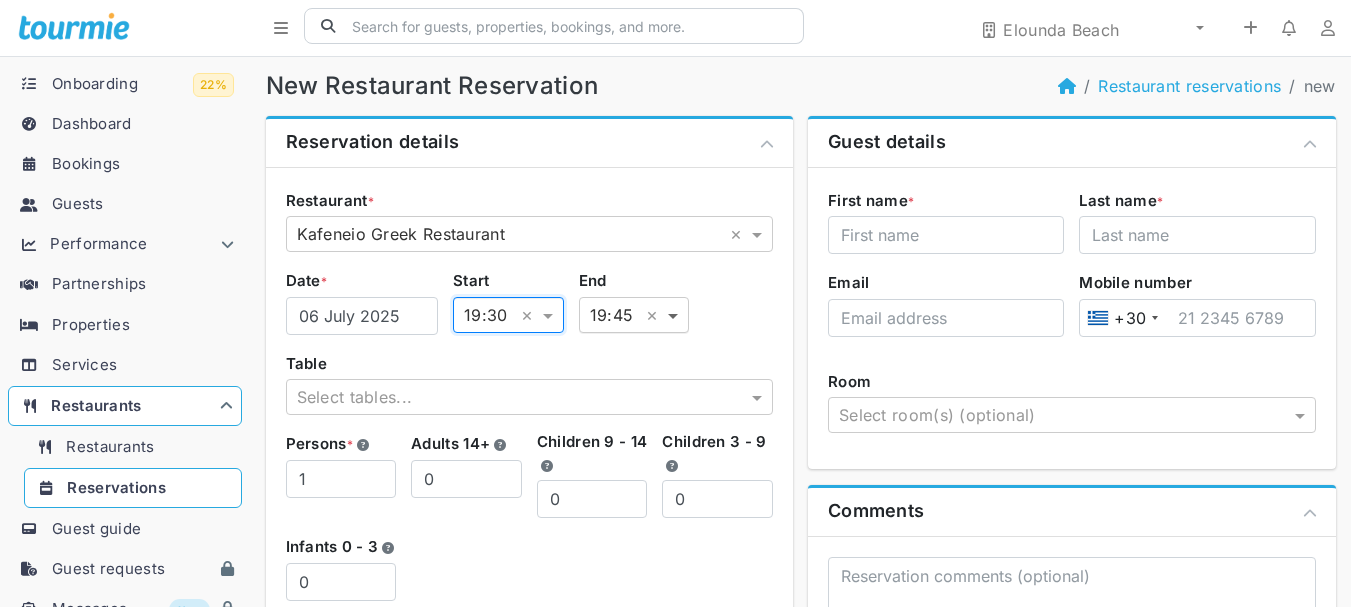click at bounding box center [675, 315] 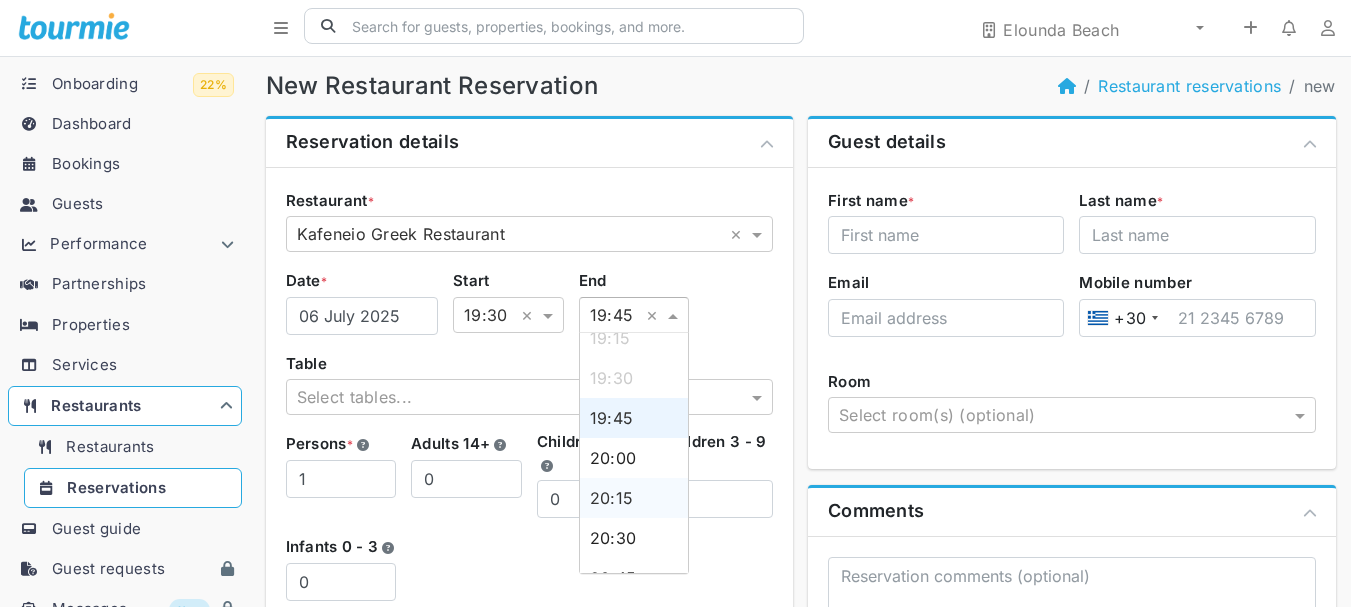 scroll, scrollTop: 100, scrollLeft: 0, axis: vertical 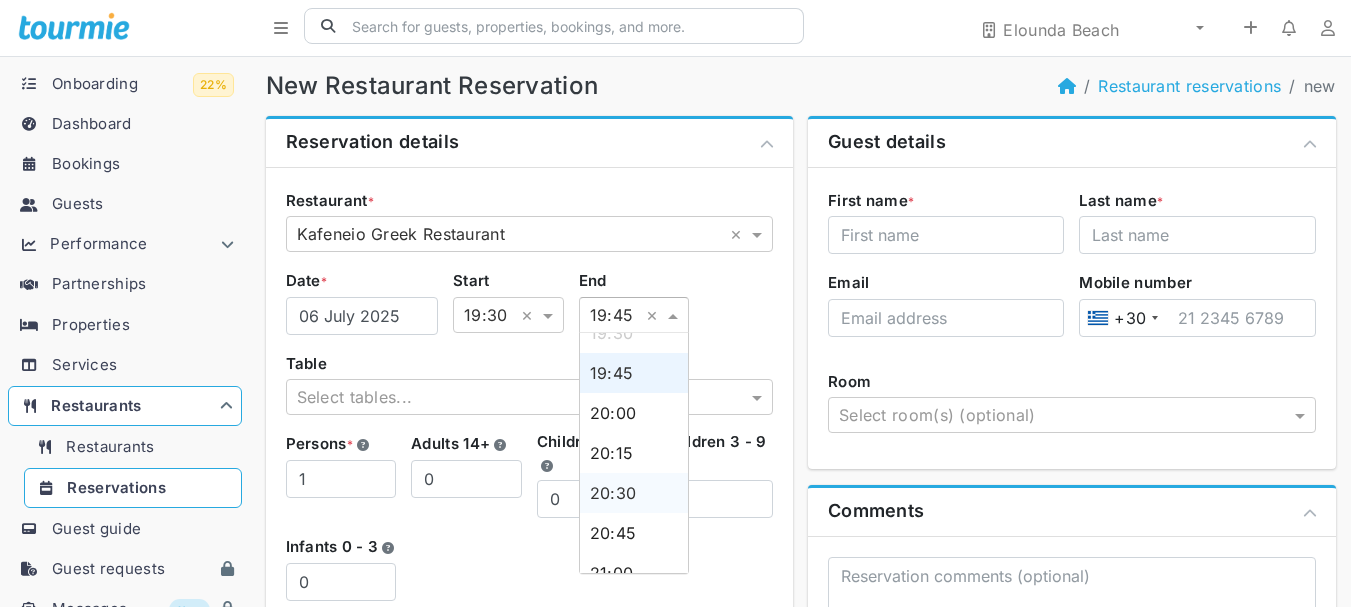 click on "20:30" at bounding box center (613, 493) 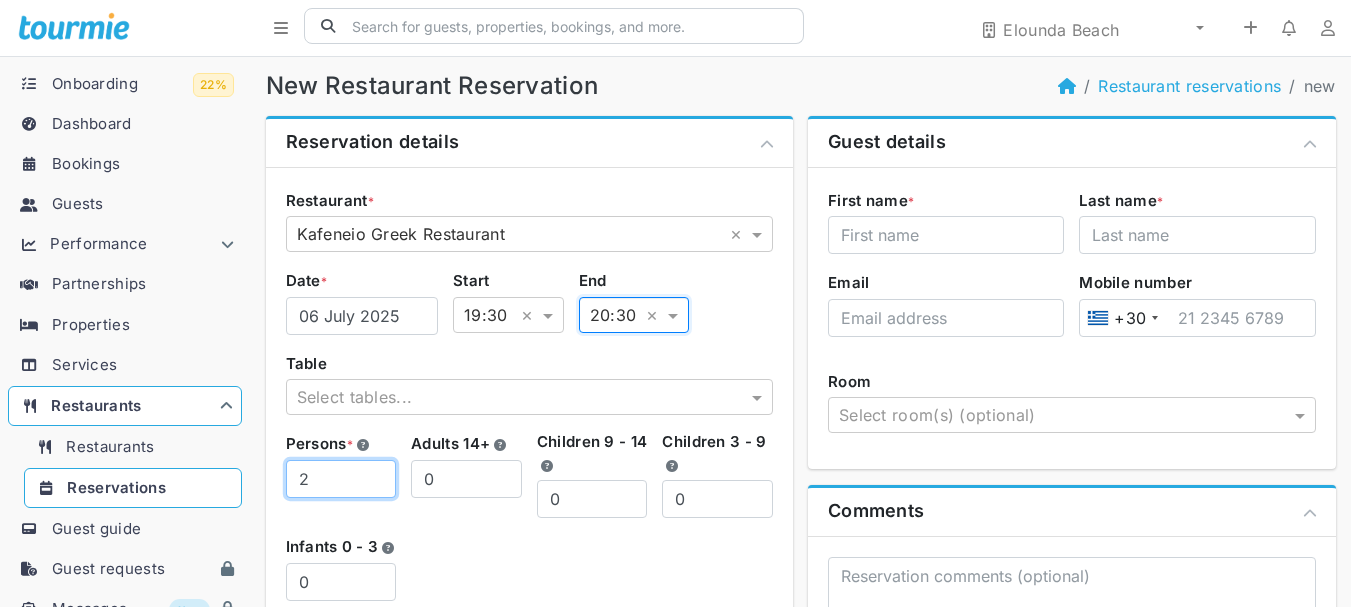 type on "2" 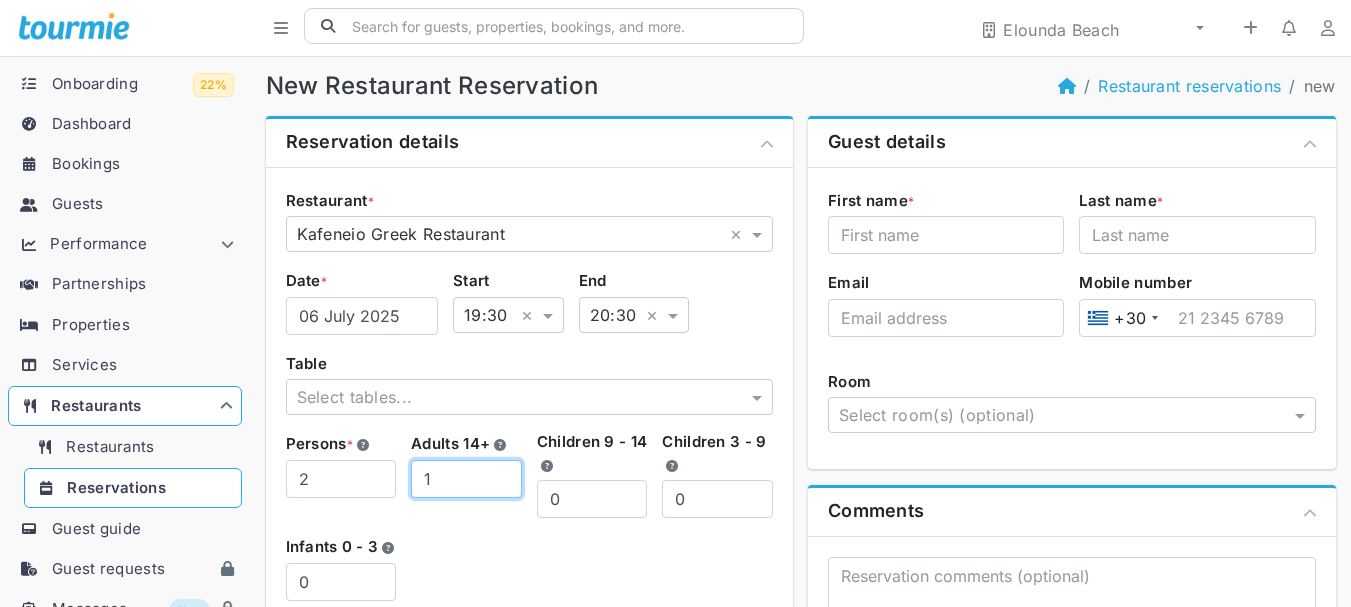 click on "1" at bounding box center (466, 479) 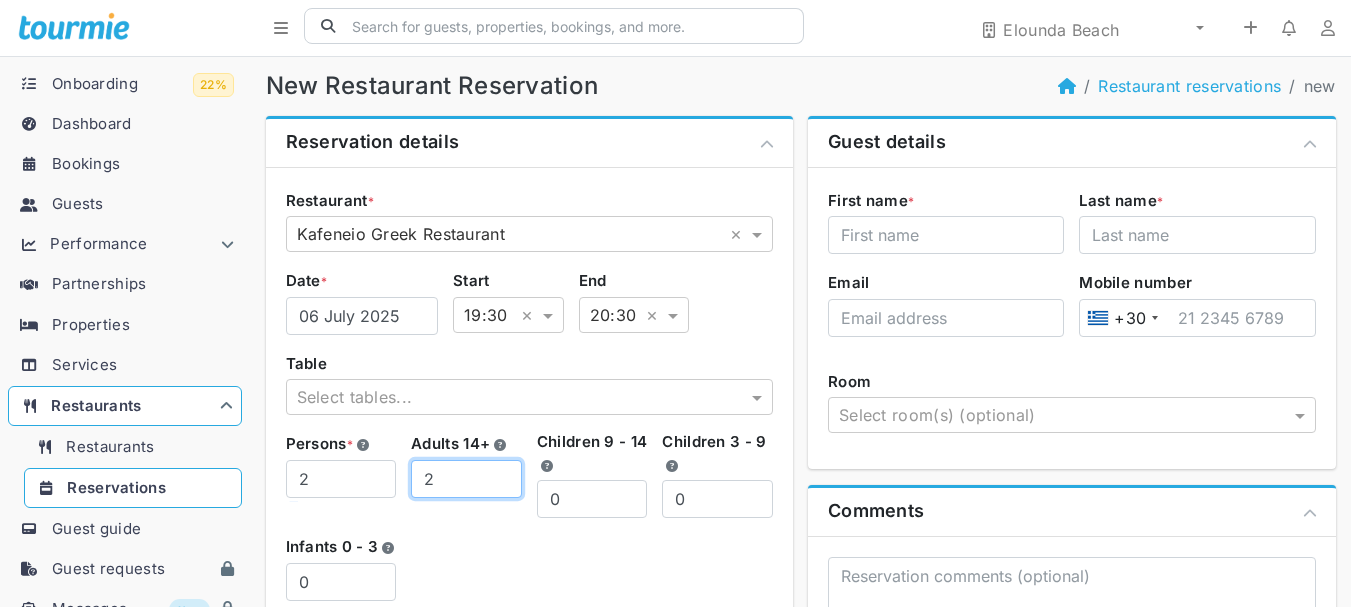 type on "2" 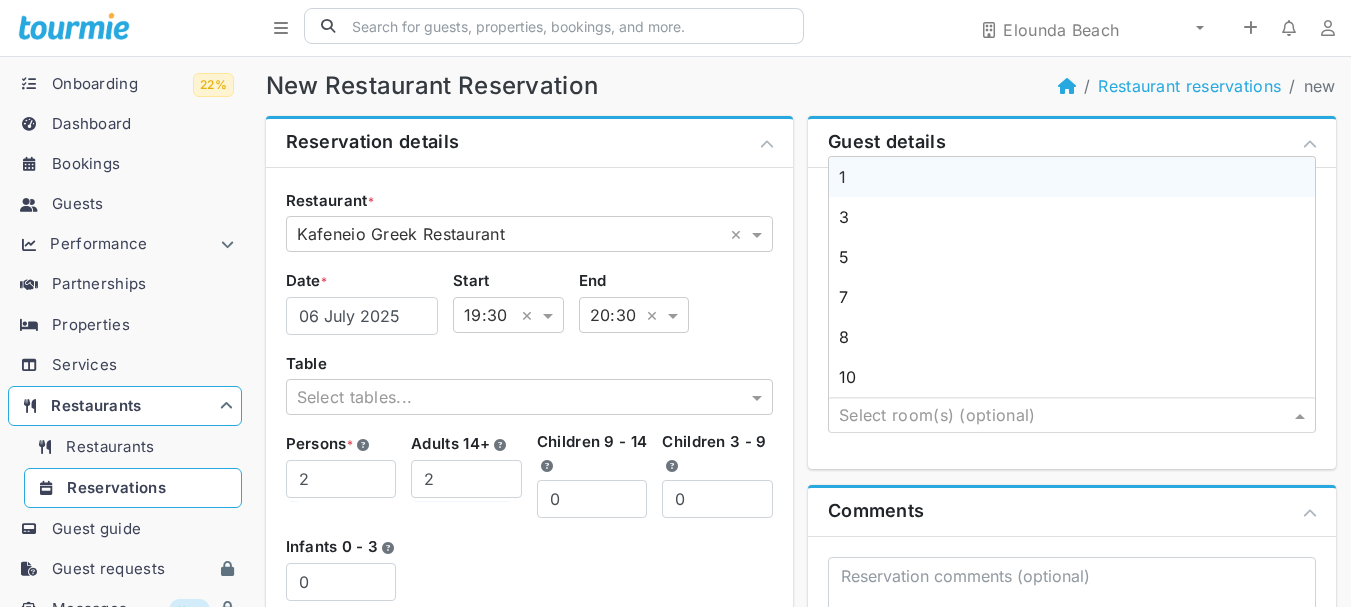 click at bounding box center [1064, 416] 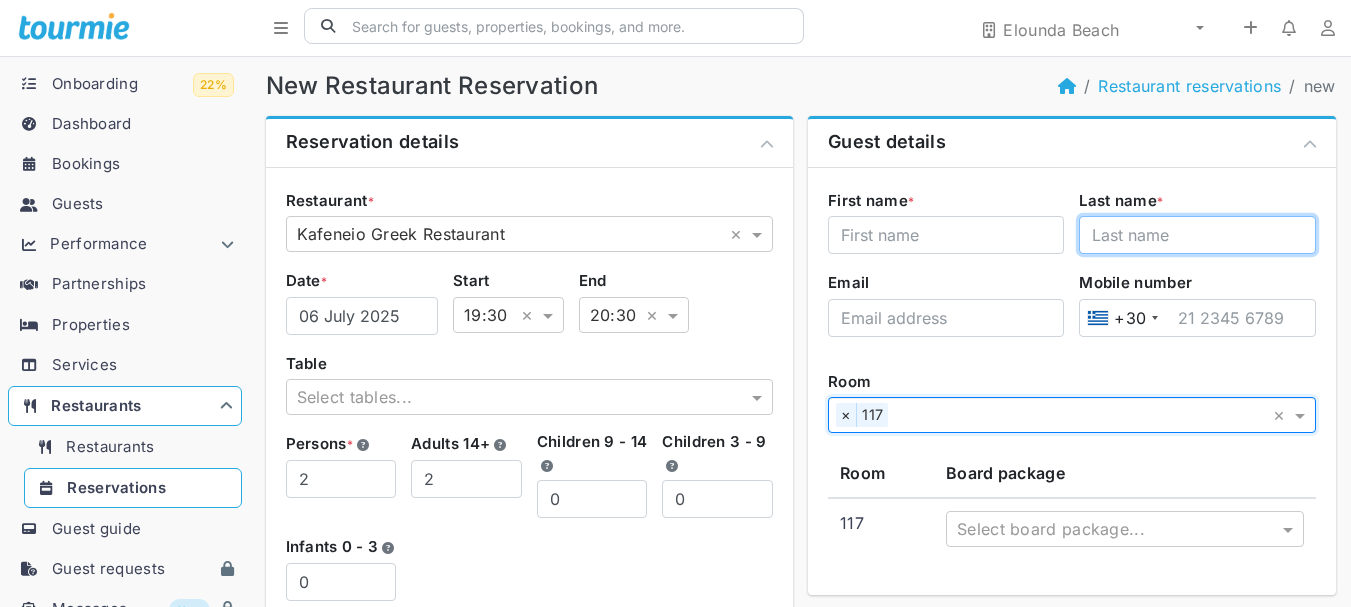 click on "Last name   *" at bounding box center [1197, 235] 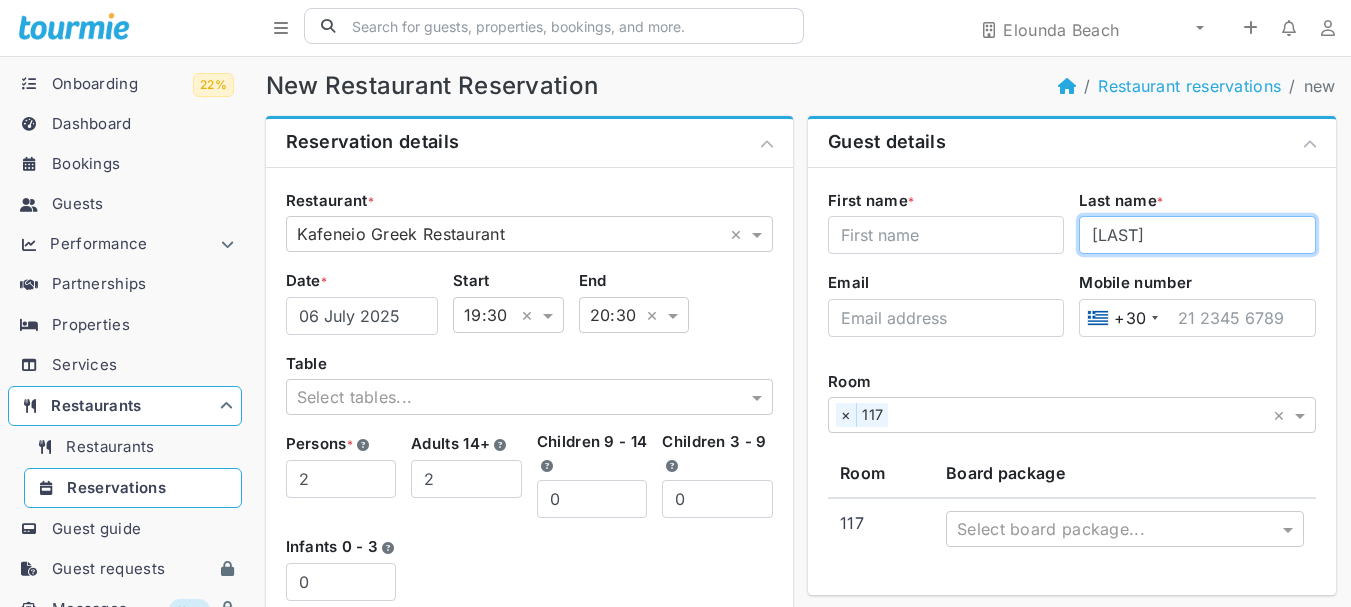 type on "[LAST]" 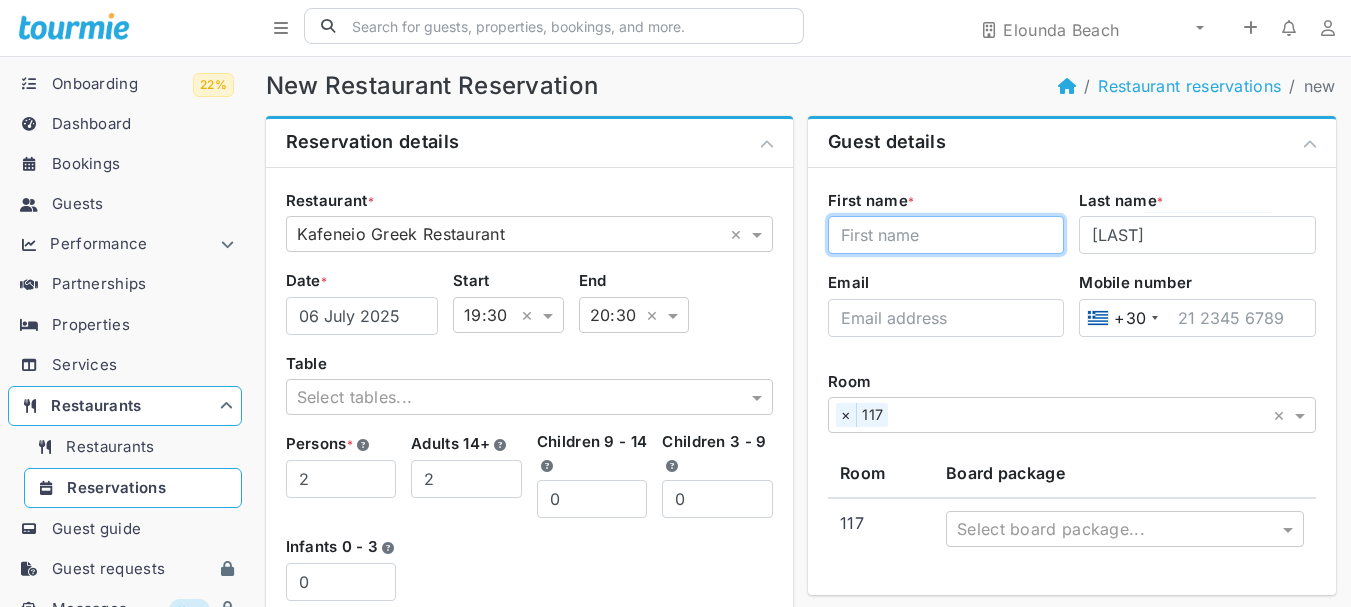 click on "First name   *" at bounding box center [946, 235] 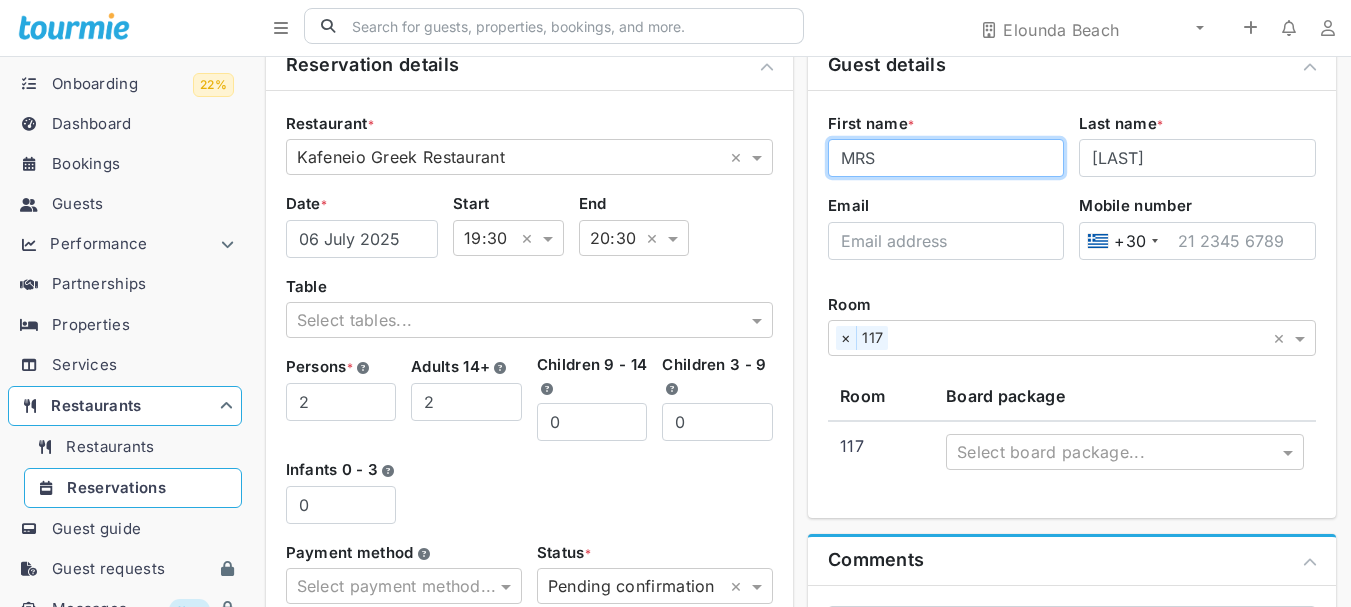 scroll, scrollTop: 200, scrollLeft: 0, axis: vertical 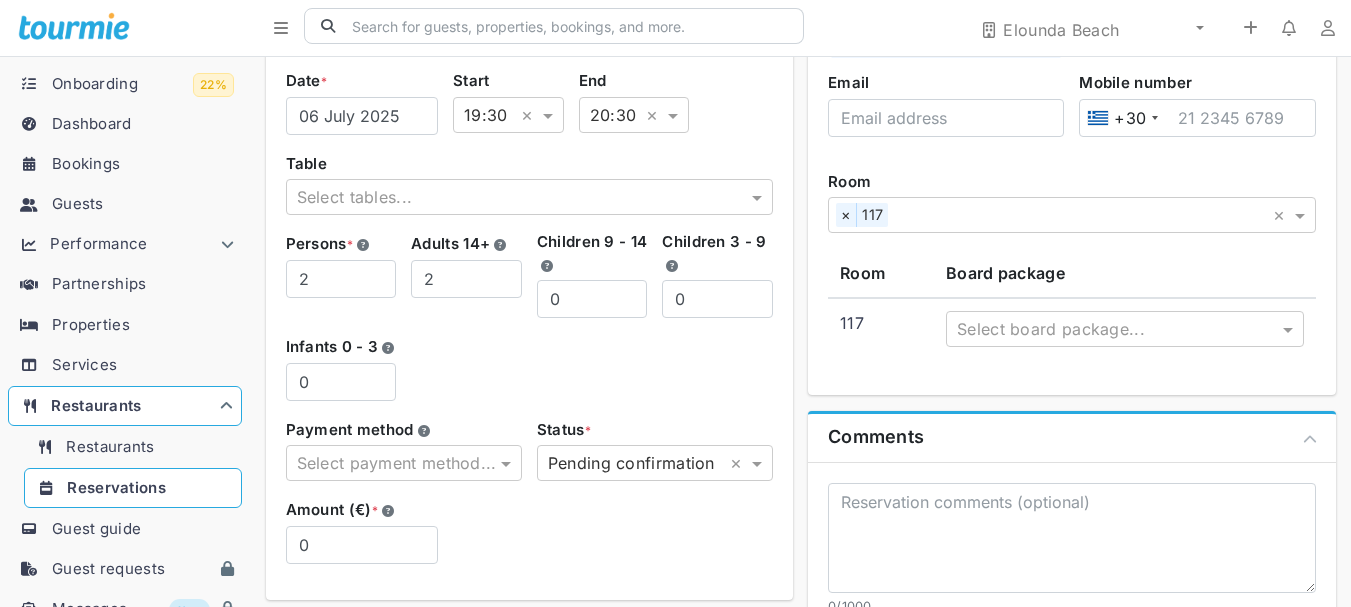 type on "MRS" 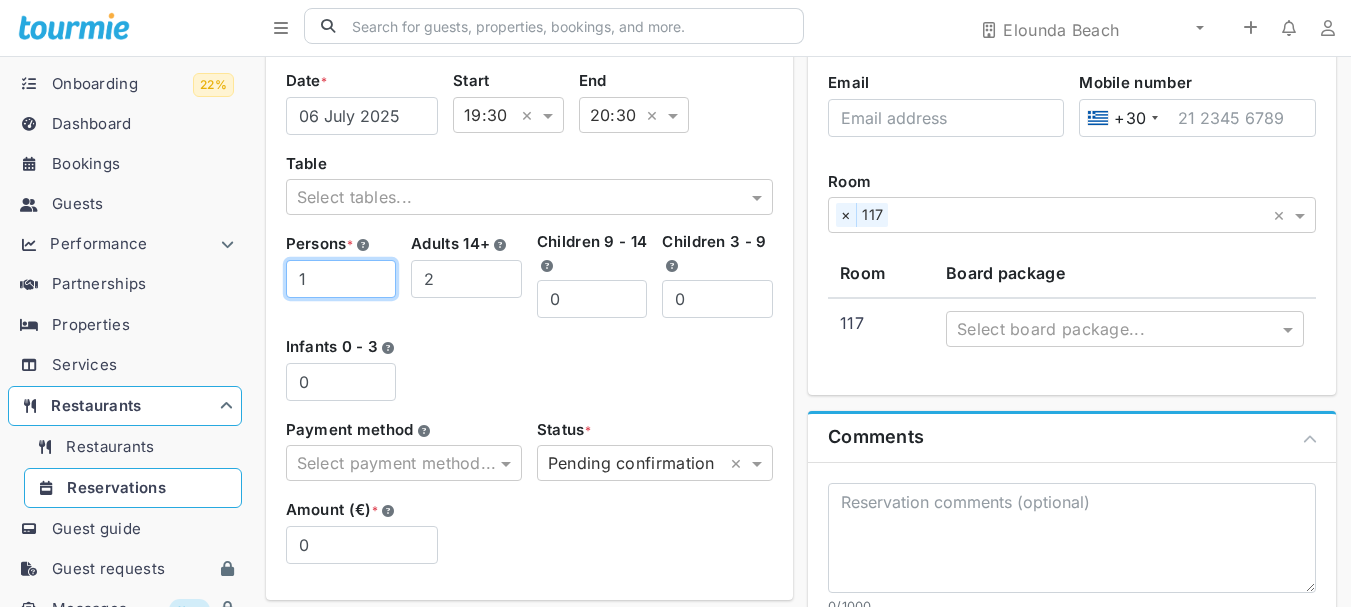 type on "1" 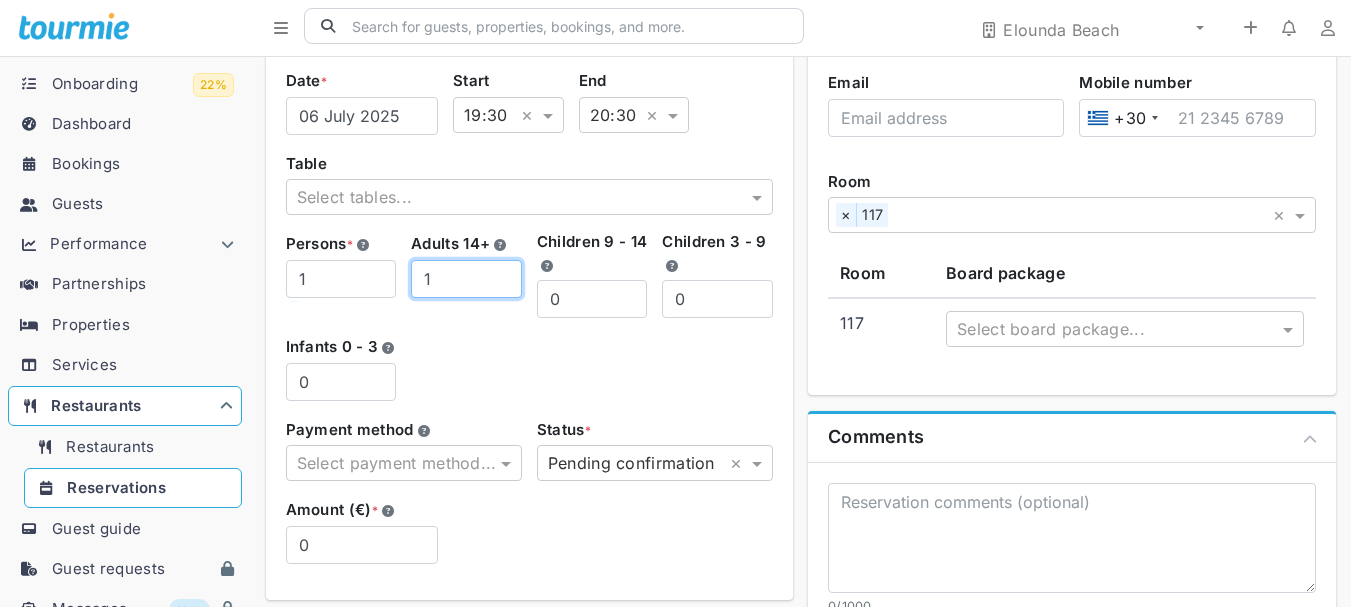 type on "1" 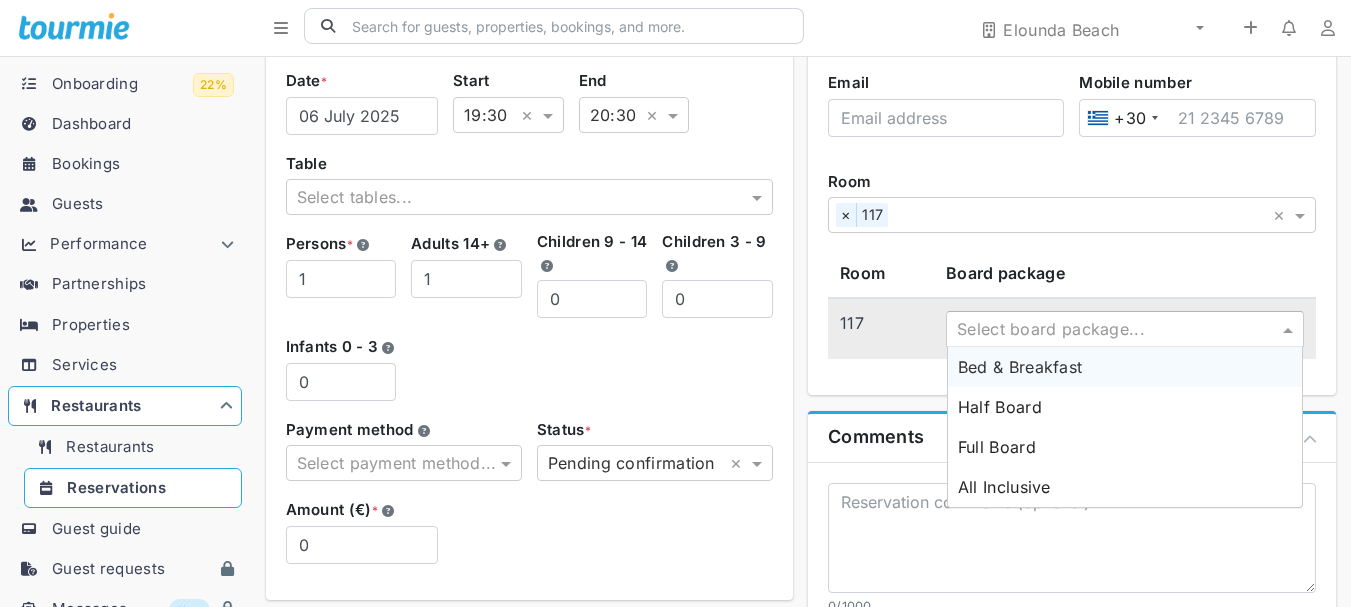click at bounding box center (1104, 329) 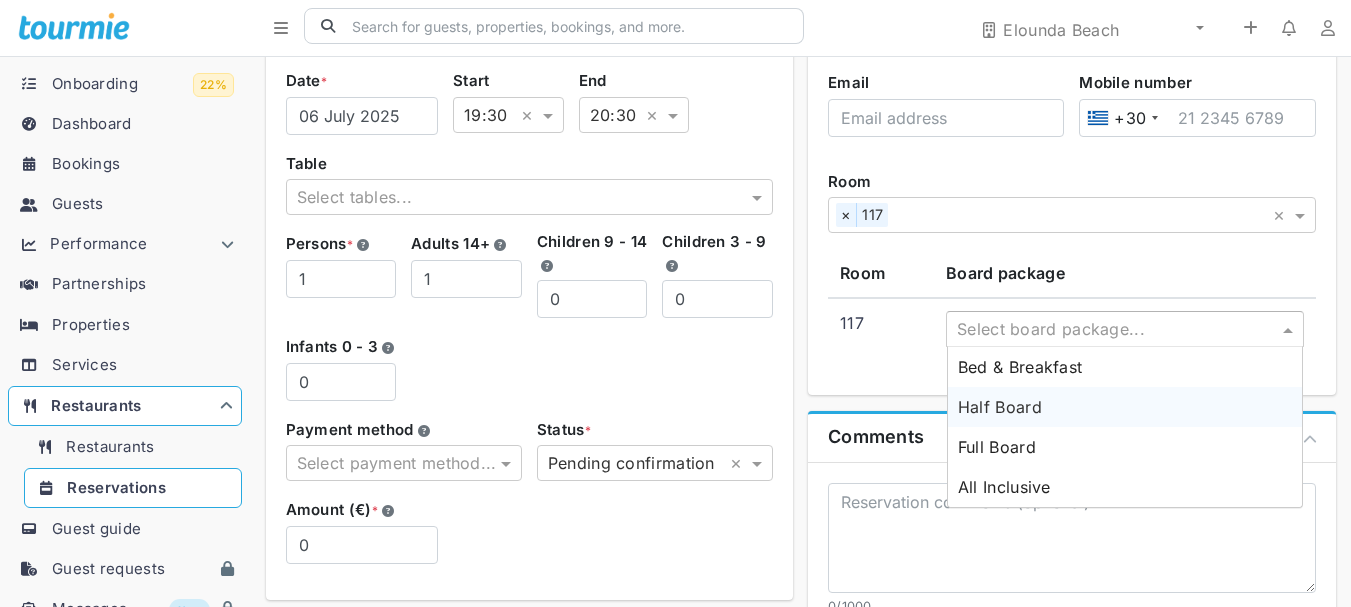 click on "Half Board" at bounding box center [1000, 407] 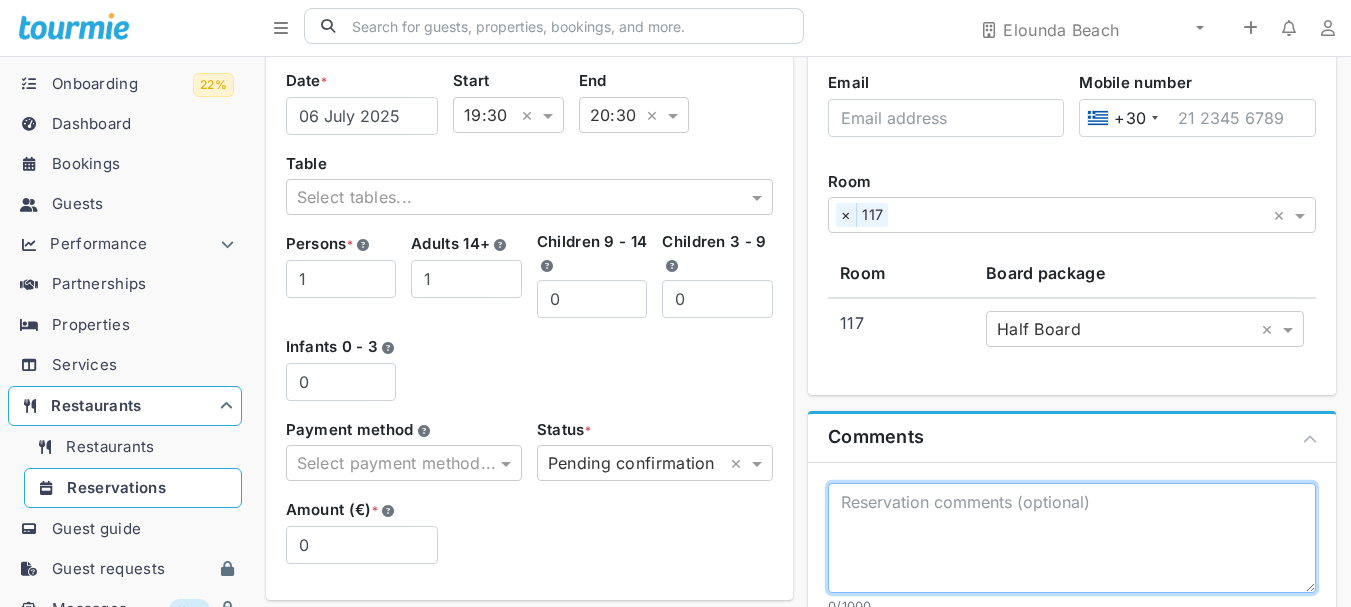 click at bounding box center (1072, 538) 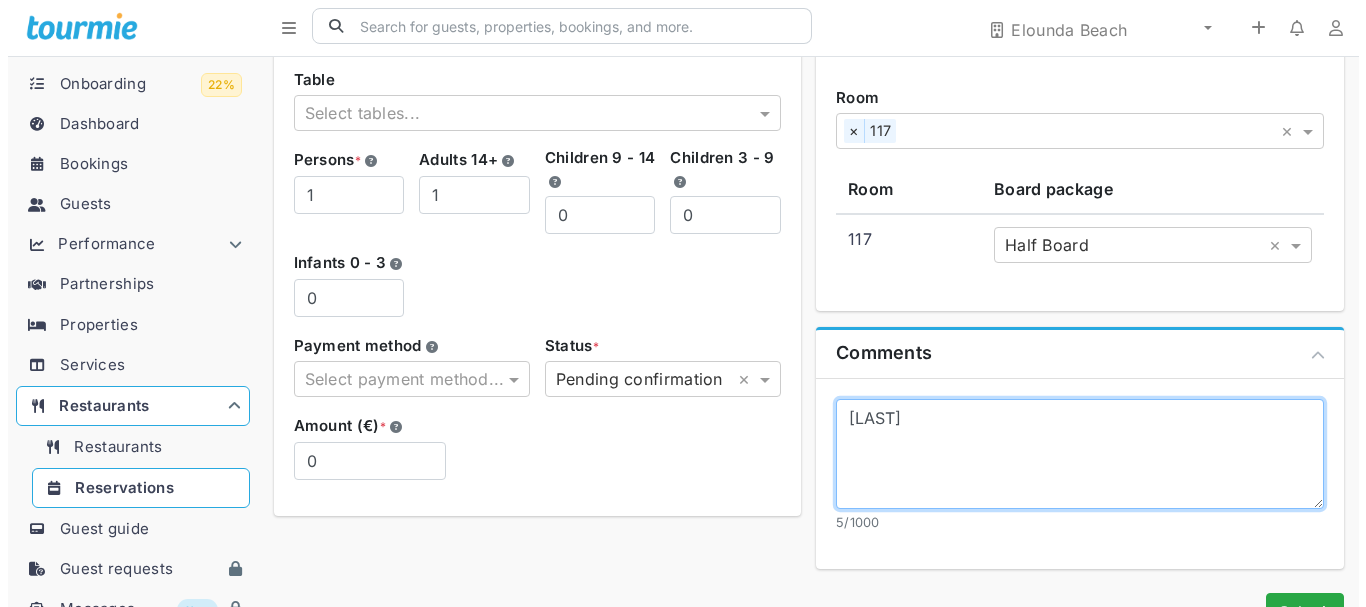 scroll, scrollTop: 396, scrollLeft: 0, axis: vertical 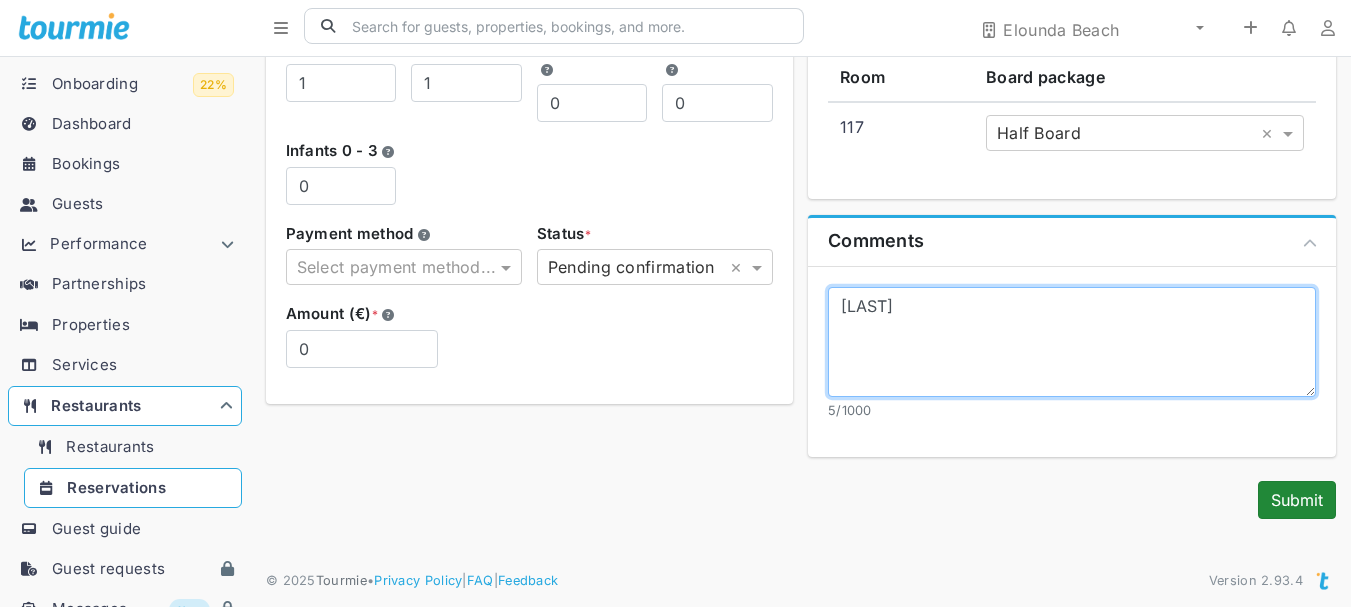 type on "[LAST]" 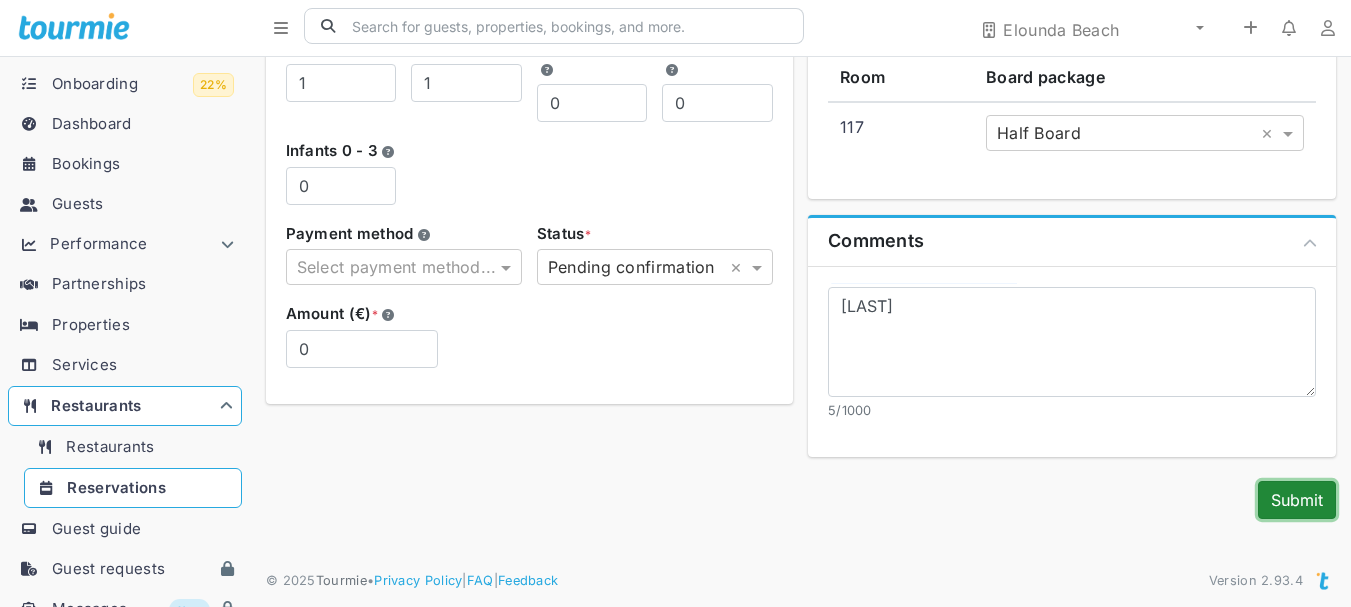 click on "Submit" at bounding box center [1297, 500] 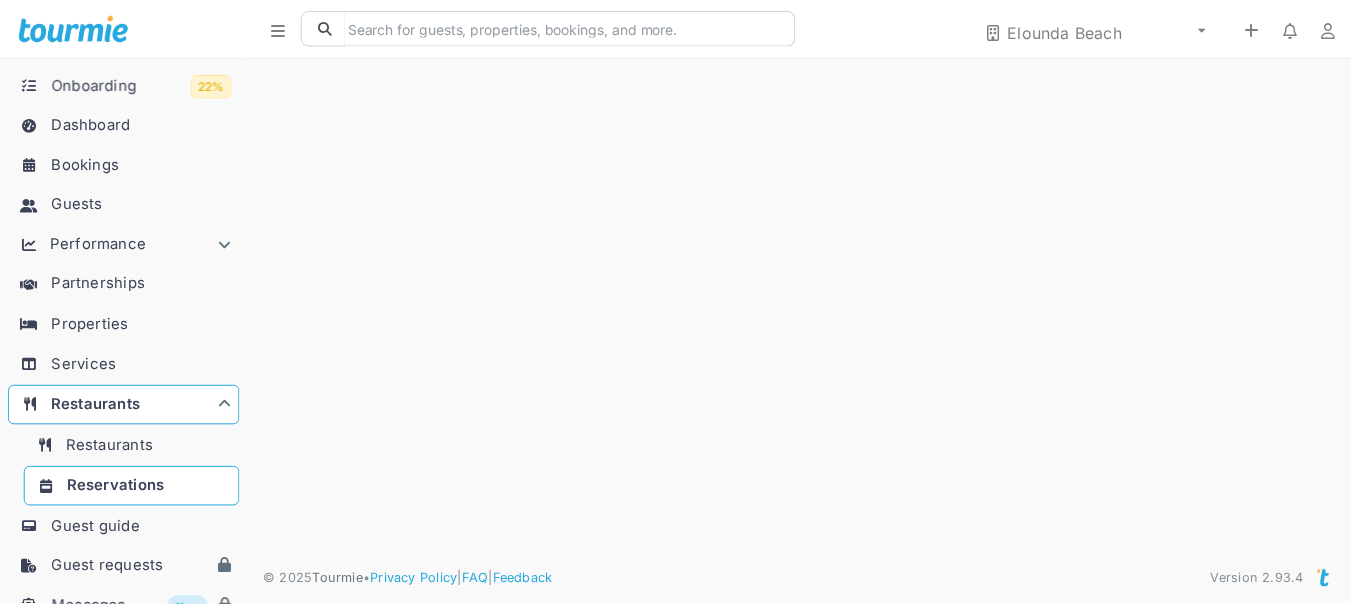 scroll, scrollTop: 0, scrollLeft: 0, axis: both 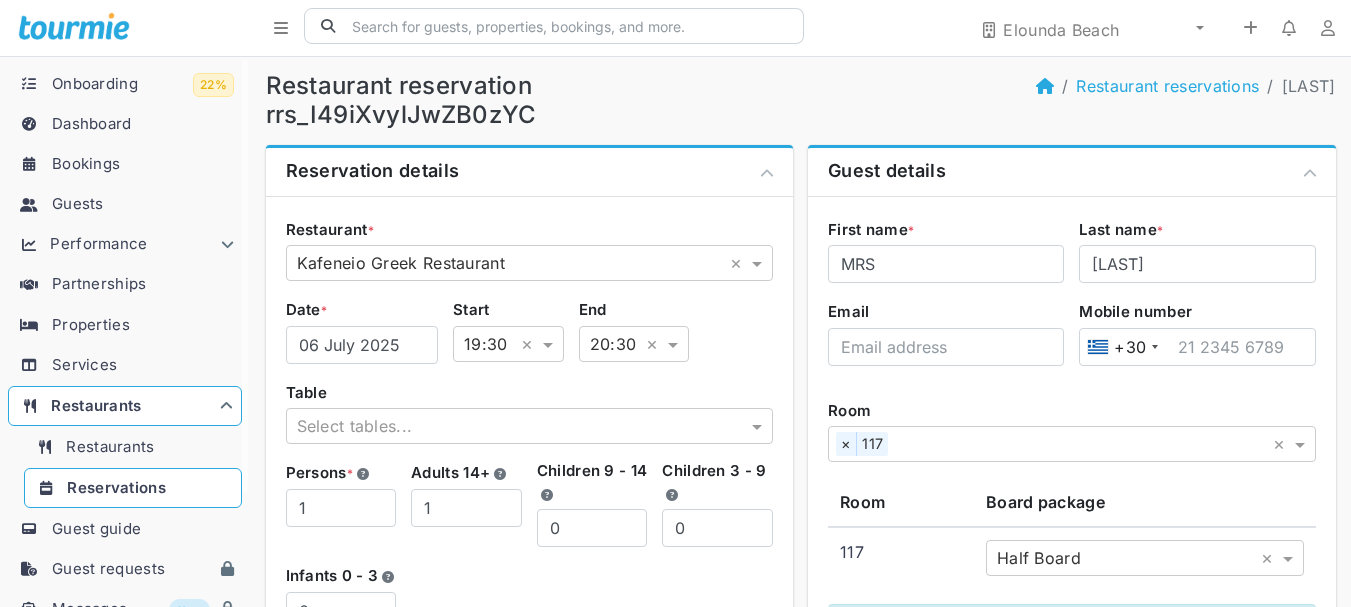 click on "Reservations" at bounding box center [141, 488] 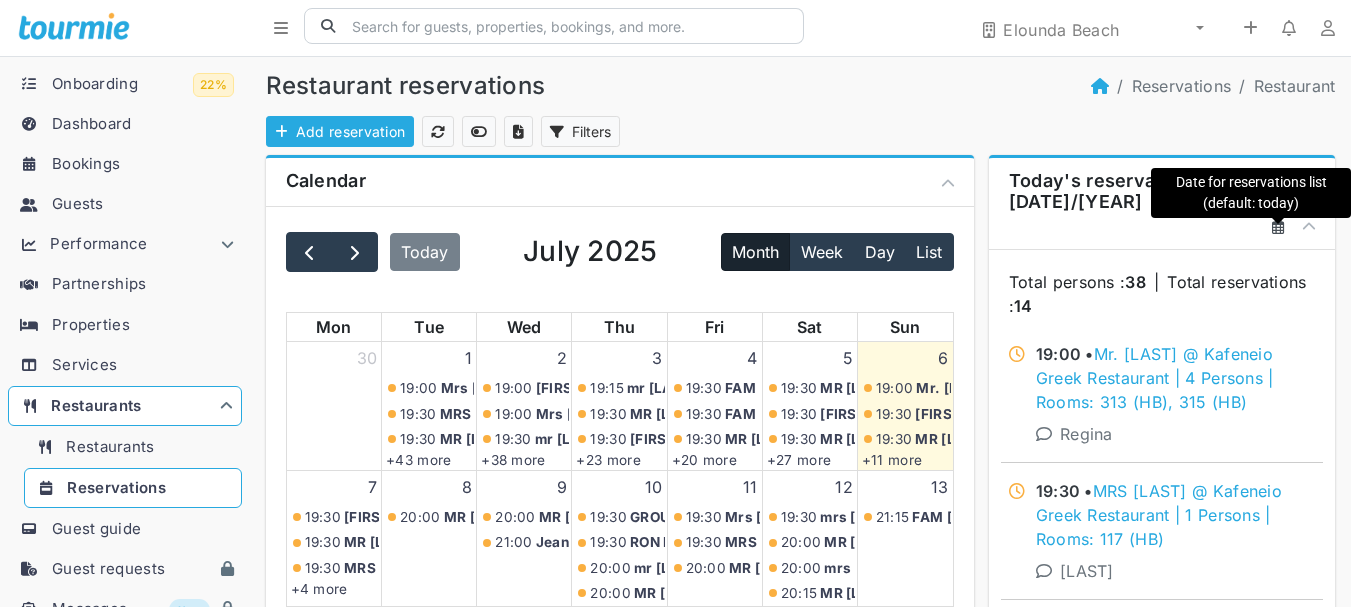 click at bounding box center [1278, 226] 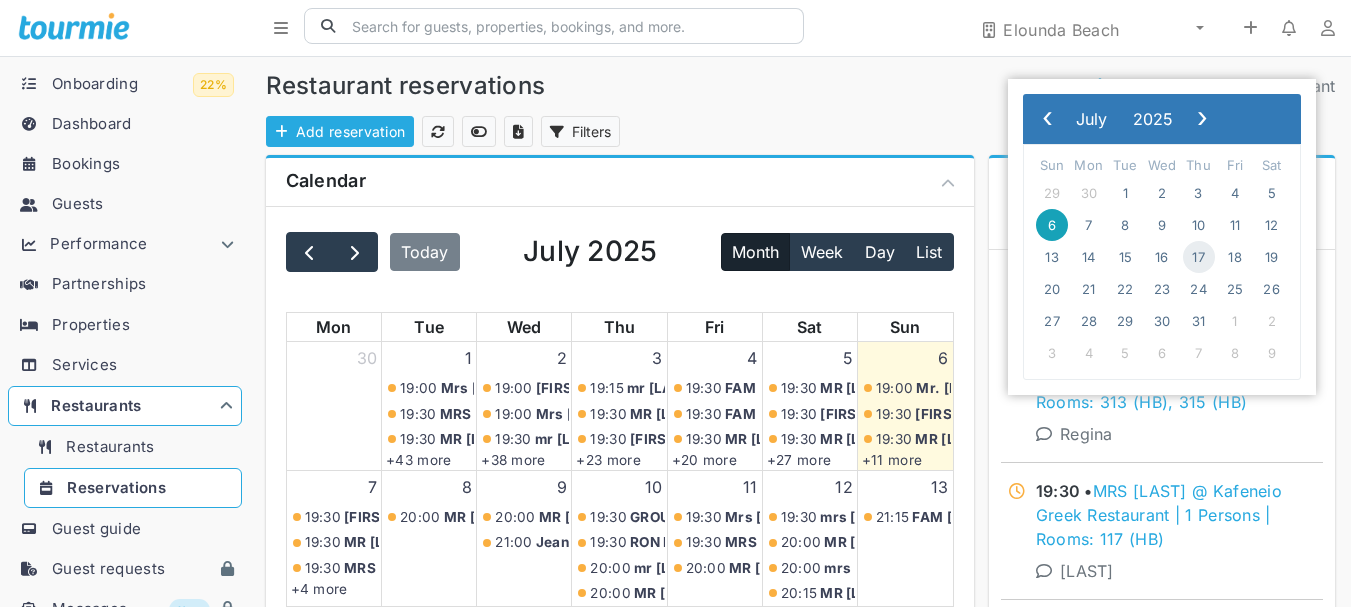 click on "17" at bounding box center [1199, 257] 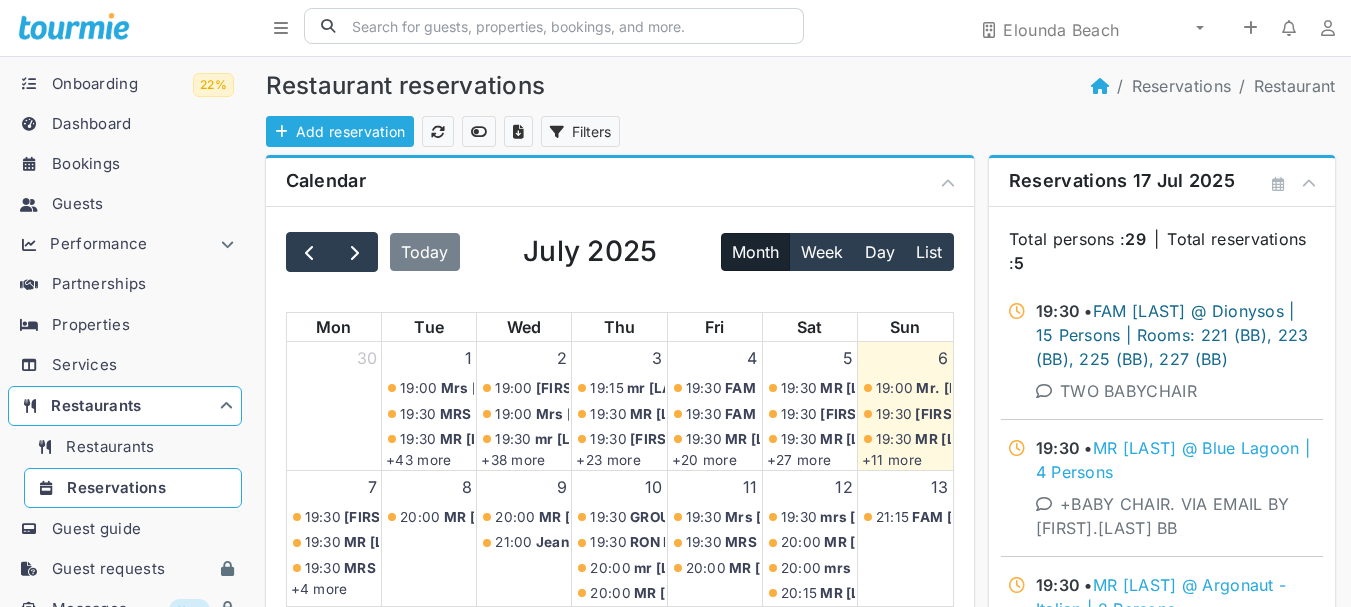 click on "FAM [LAST] @ Dionysos | 15 Persons | Rooms:  221 (BB), 223 (BB), 225 (BB), 227 (BB)" at bounding box center [1172, 335] 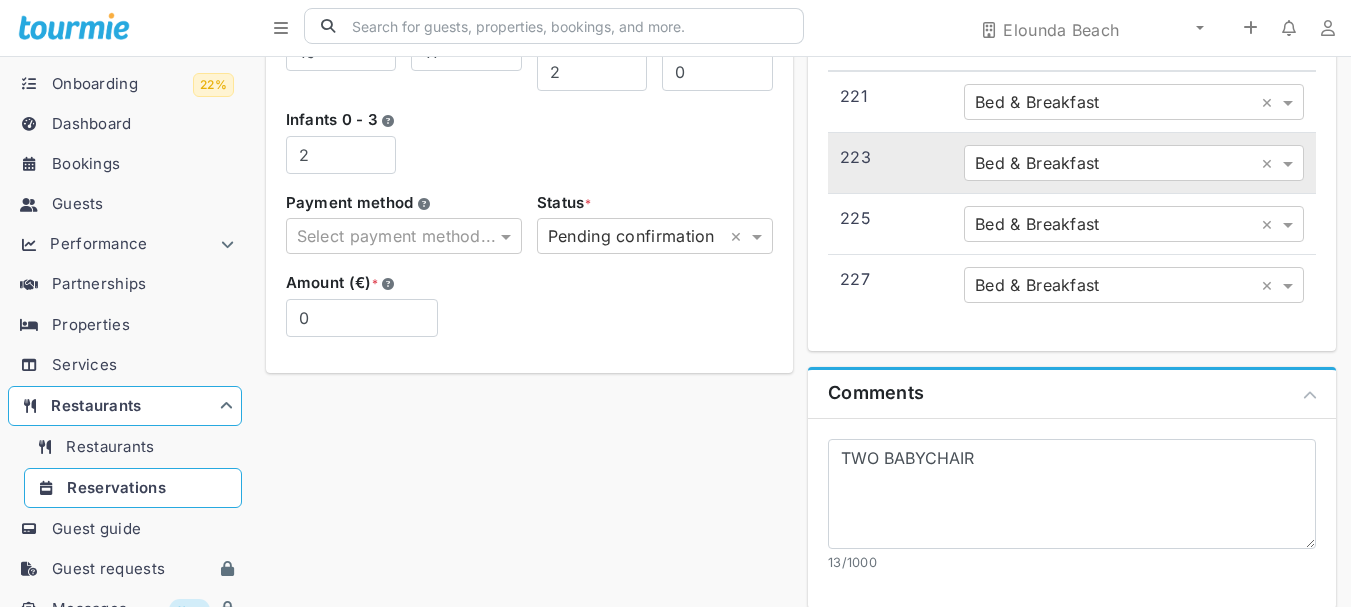scroll, scrollTop: 521, scrollLeft: 0, axis: vertical 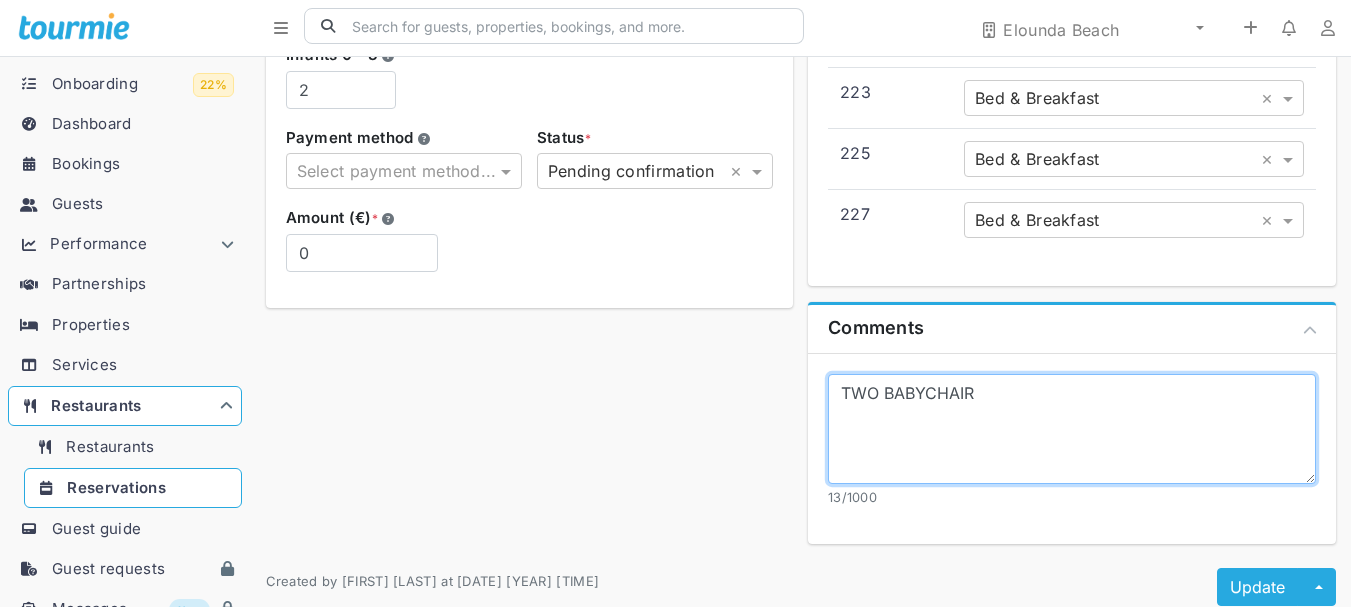 click on "Guest details   First name   *
FAM  Last name   *
[LAST]  Email   Mobile number  +30  Room  × 221 × 223 × 225 × 227 ×  Room   Board package   221  Bed & Breakfast ×  223  Bed & Breakfast ×  225  Bed & Breakfast ×  227  Bed & Breakfast ×  Comments  TWO BABYCHAIR  13/1000" at bounding box center [1072, 92] 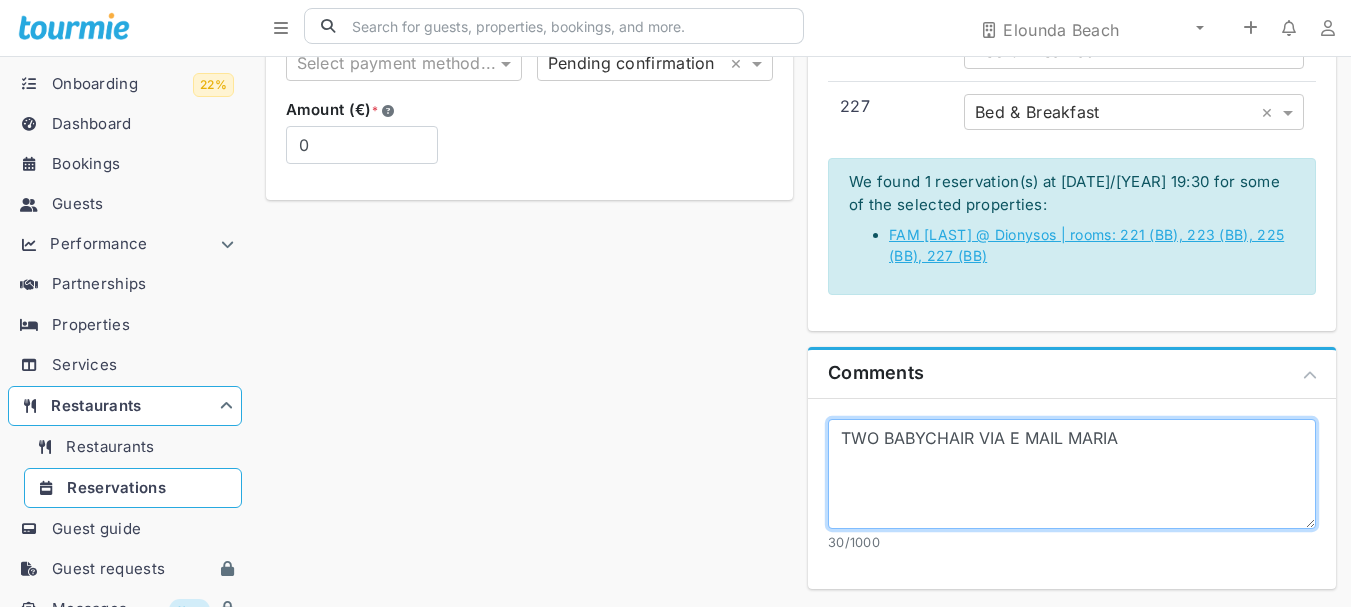 scroll, scrollTop: 761, scrollLeft: 0, axis: vertical 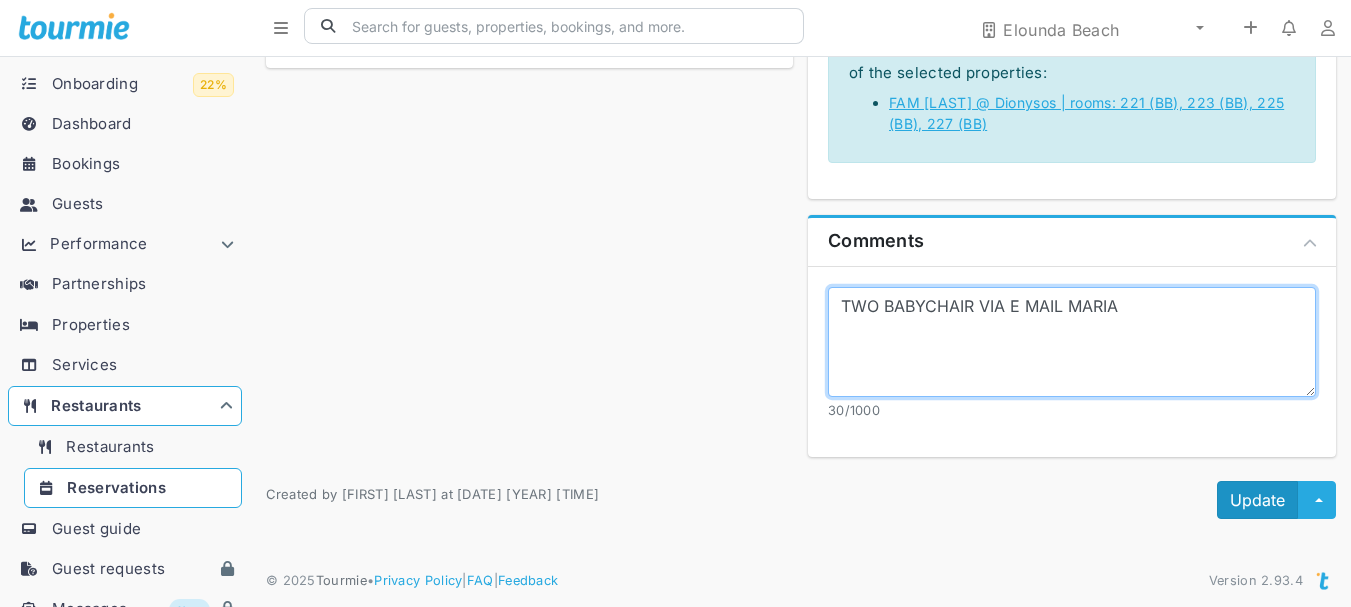 type on "TWO BABYCHAIR VIA E MAIL MARIA" 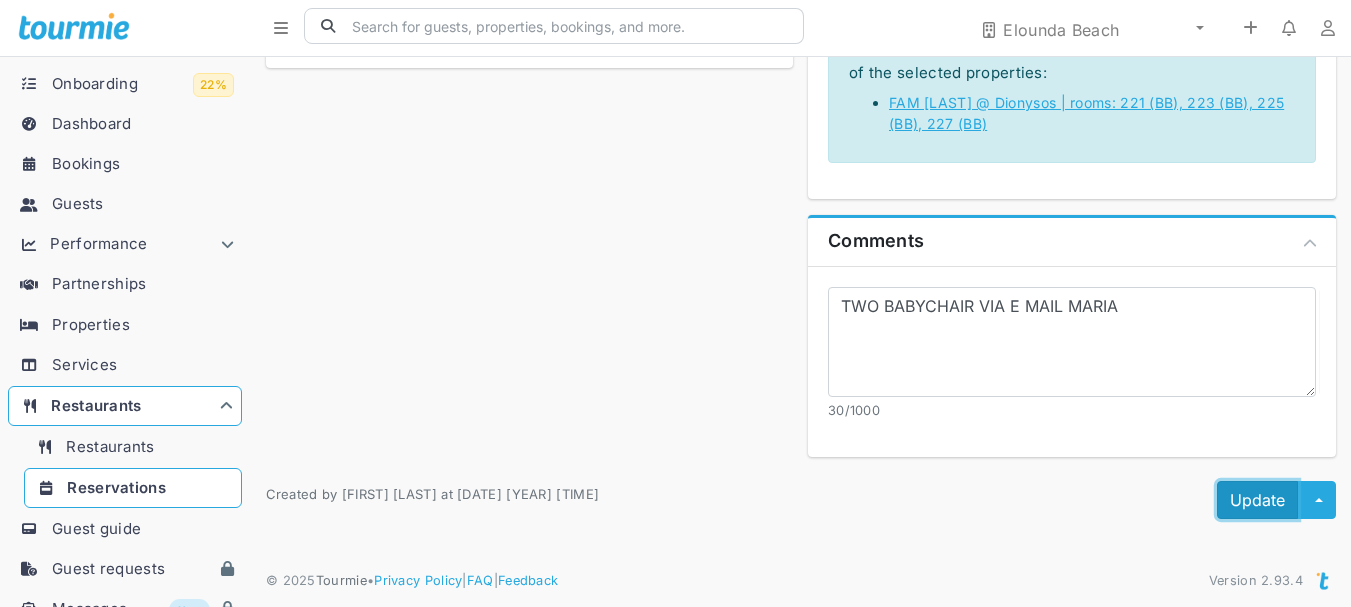click on "Update" at bounding box center (1257, 500) 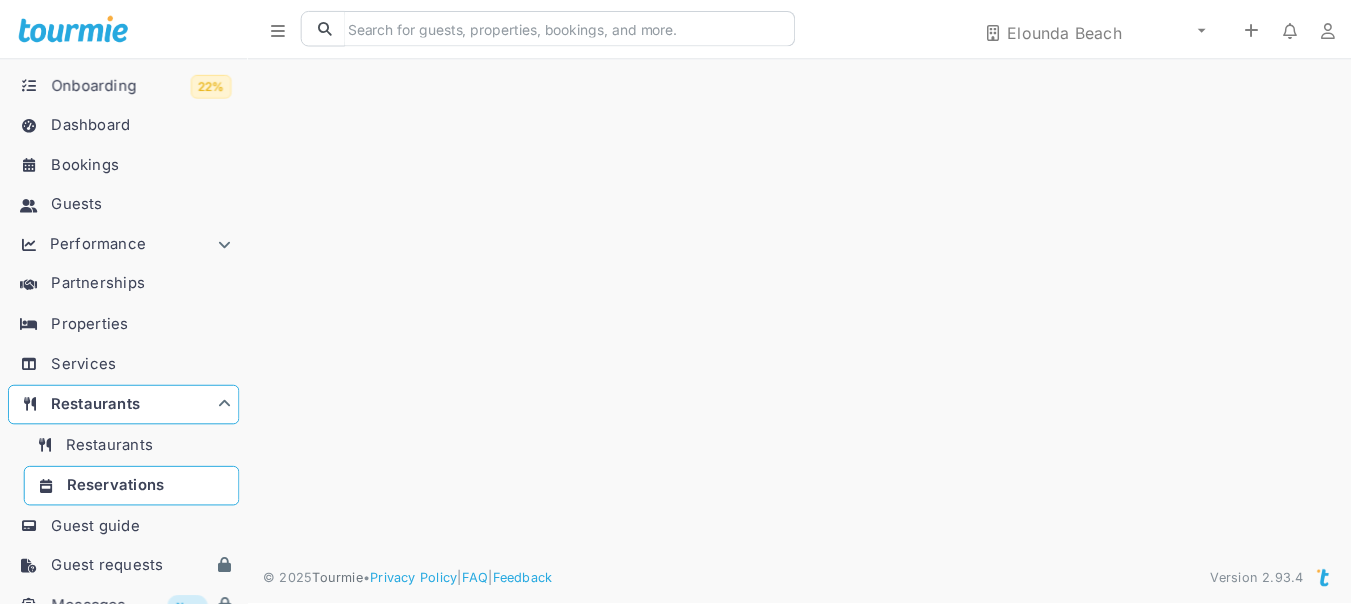 scroll, scrollTop: 0, scrollLeft: 0, axis: both 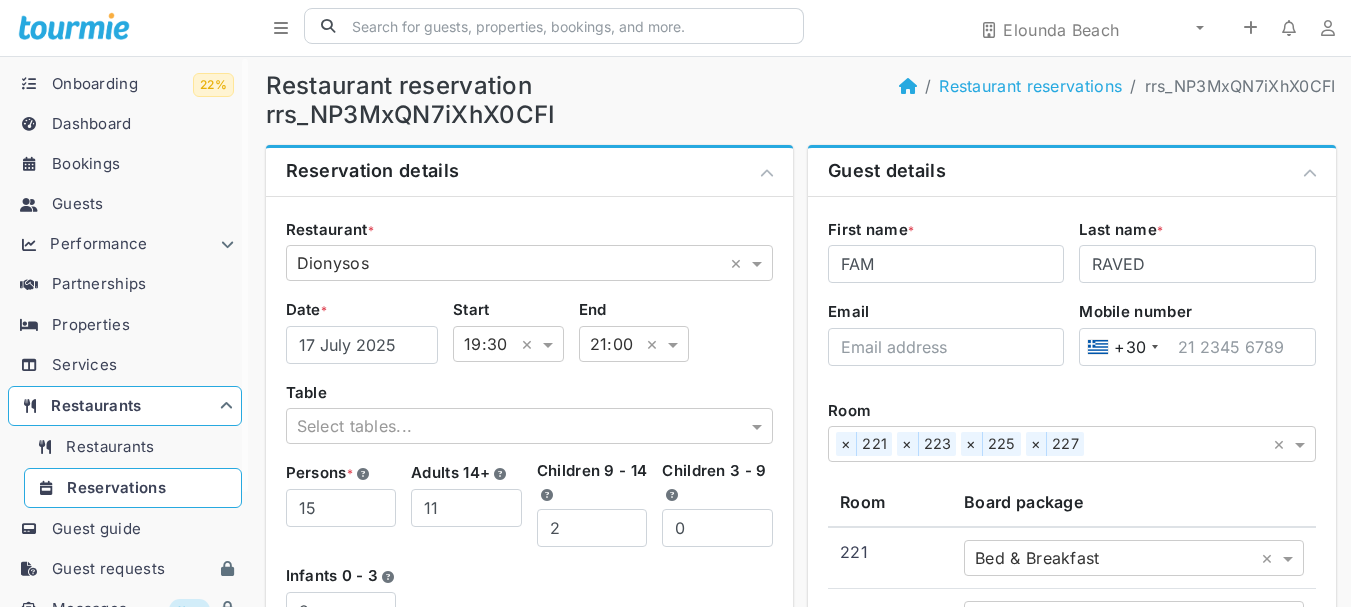 click on "Reservations" at bounding box center [116, 487] 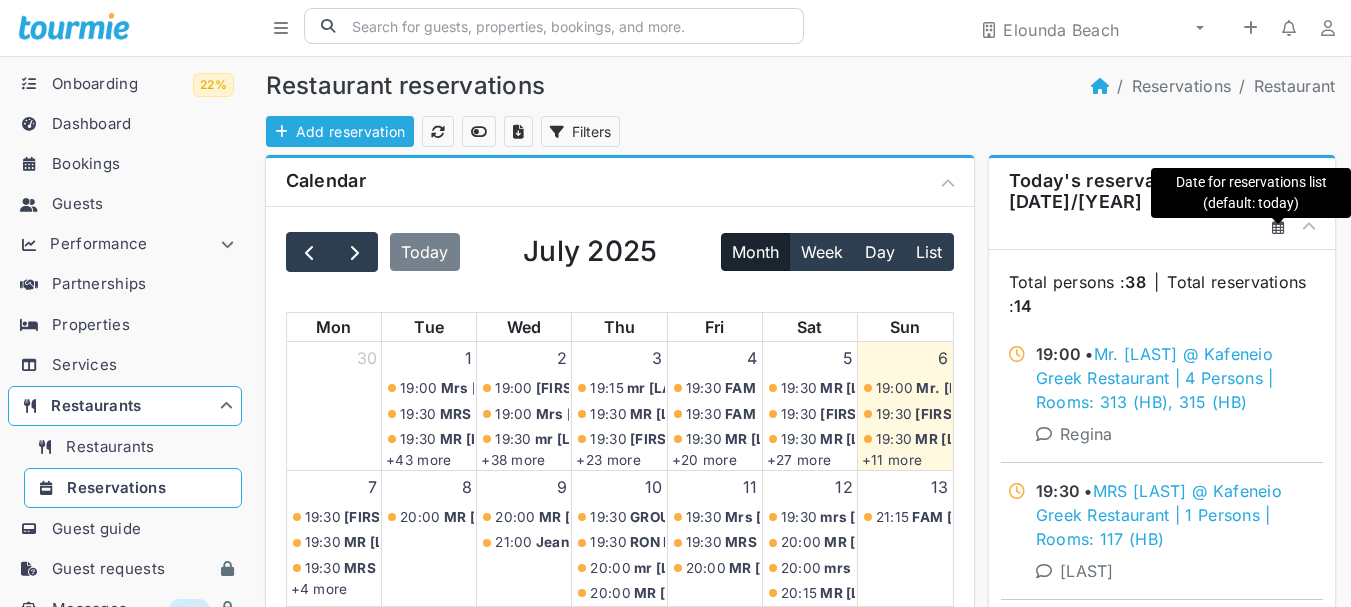 click at bounding box center [1278, 227] 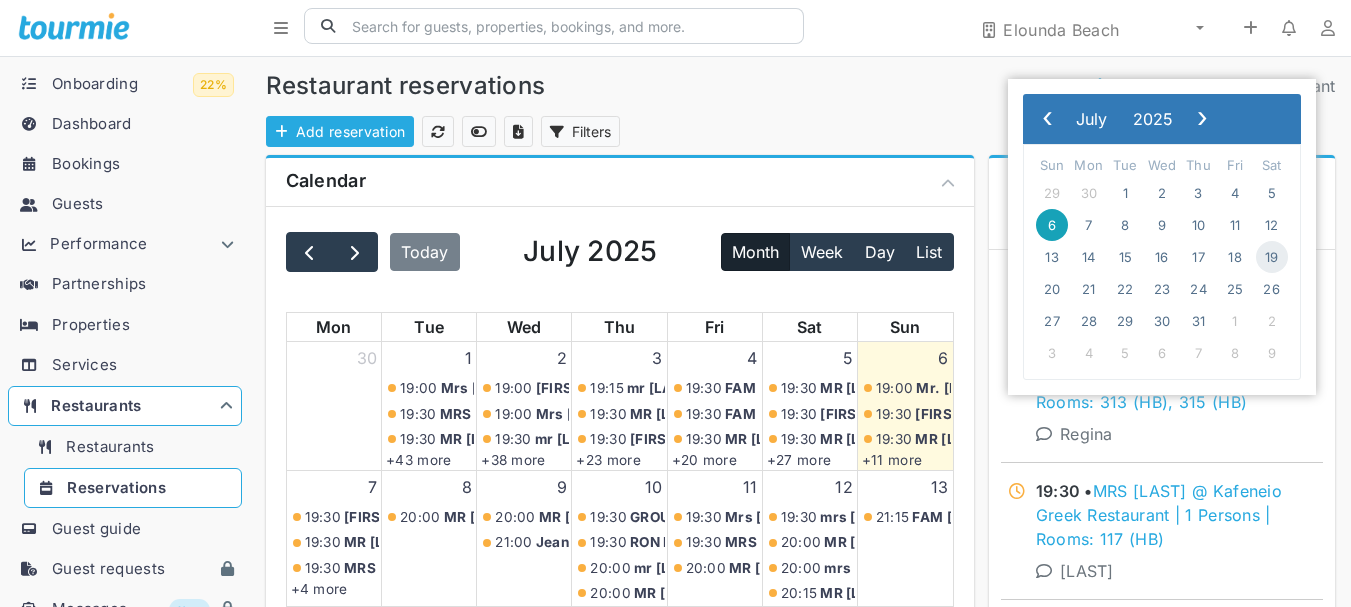 click on "19" at bounding box center (1272, 257) 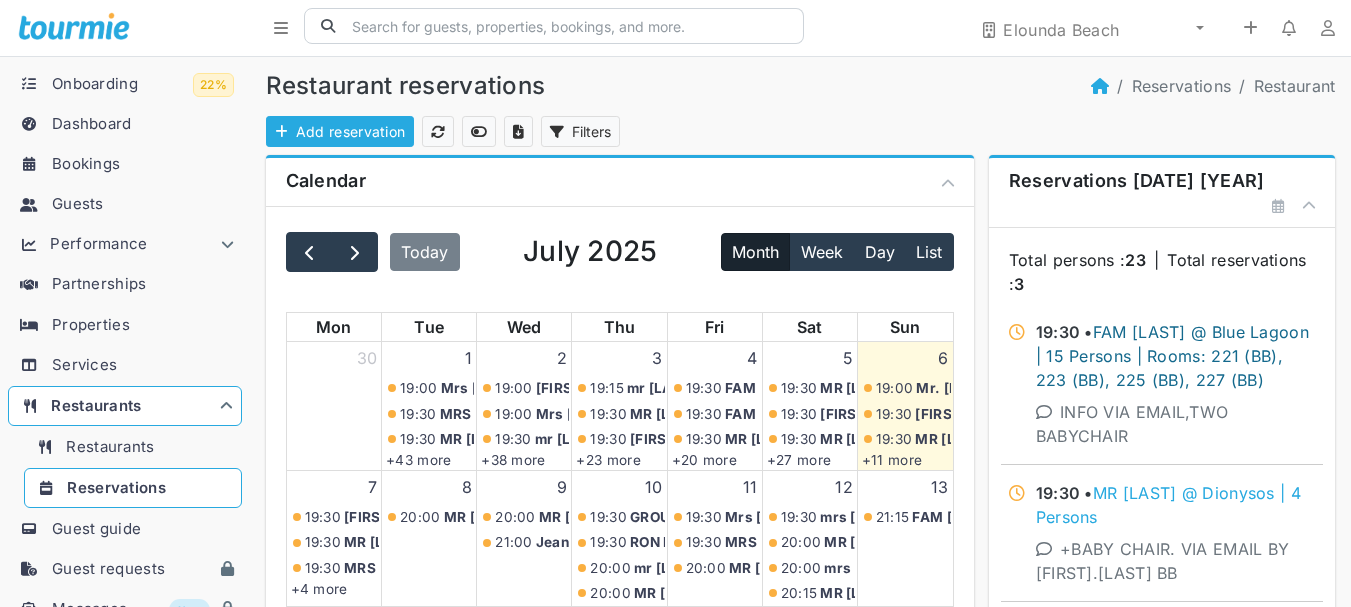 click on "FAM [LAST] @ Blue Lagoon | 15 Persons | Rooms:  221 (BB), 223 (BB), 225 (BB), 227 (BB)" at bounding box center (1172, 356) 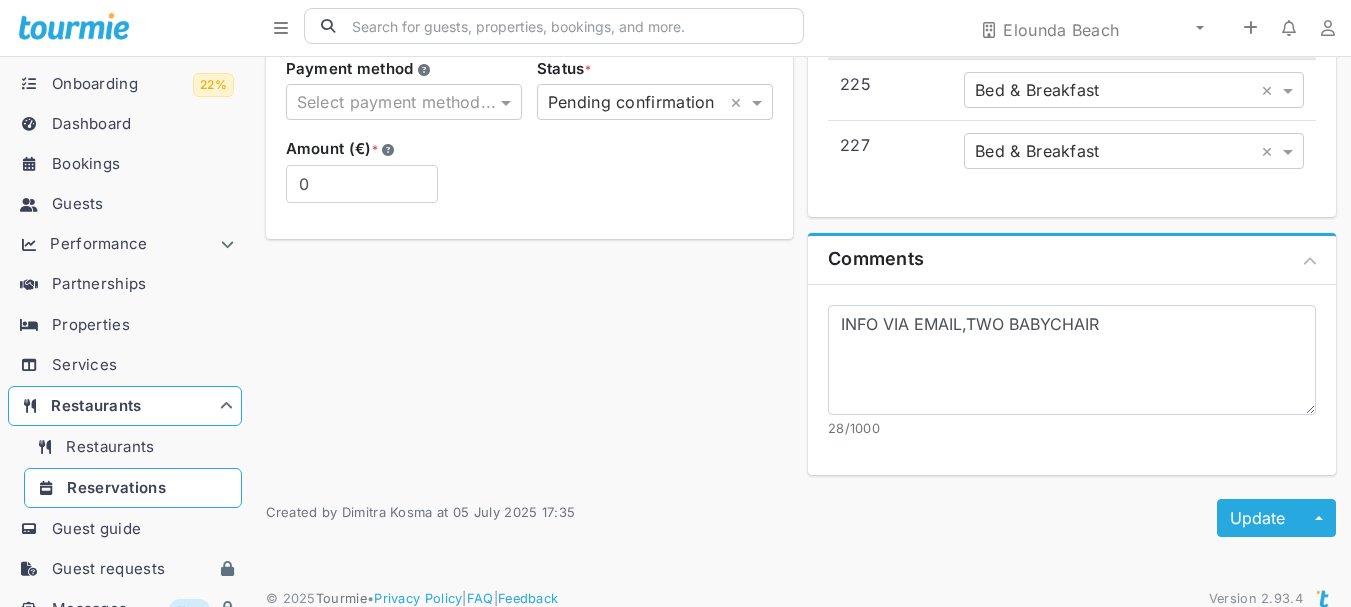 scroll, scrollTop: 600, scrollLeft: 0, axis: vertical 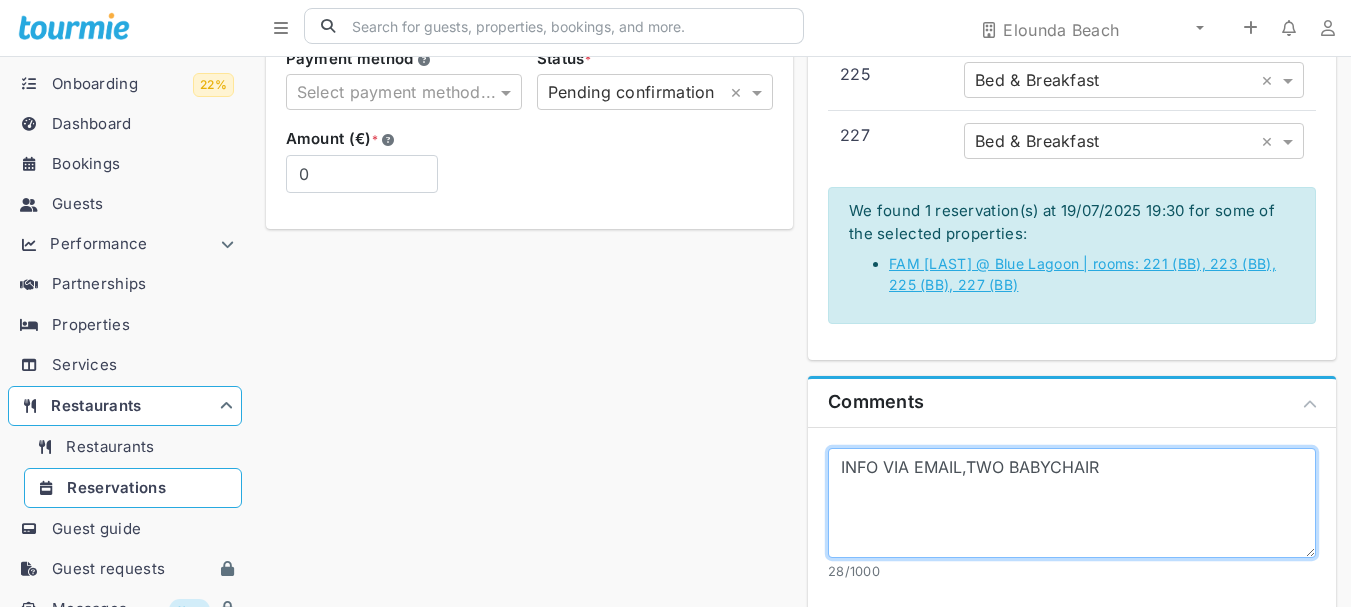 click on "INFO VIA EMAIL,TWO BABYCHAIR" at bounding box center (1072, 503) 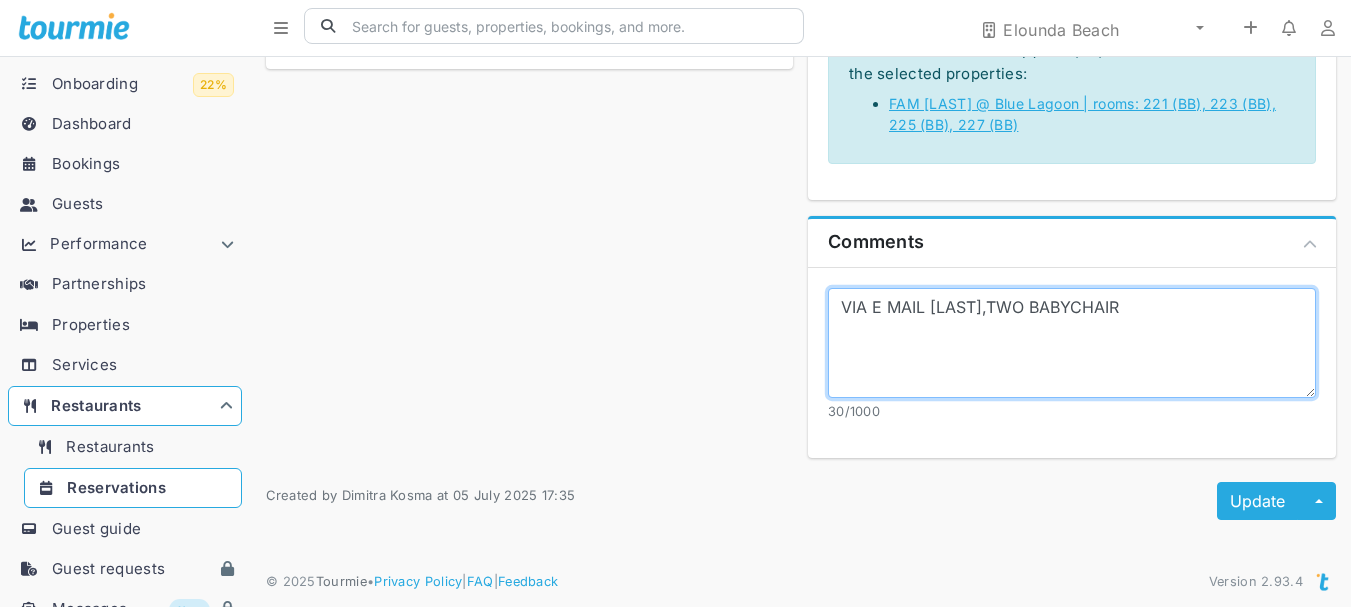 scroll, scrollTop: 761, scrollLeft: 0, axis: vertical 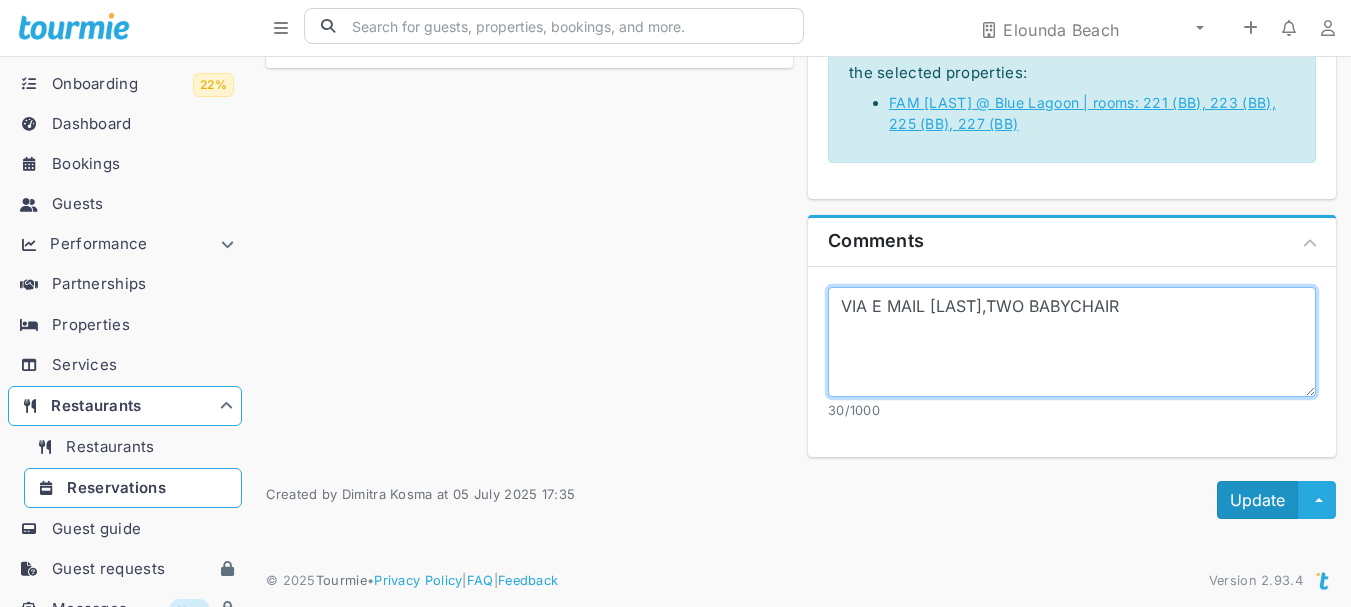 type on "VIA E MAIL [LAST],TWO BABYCHAIR" 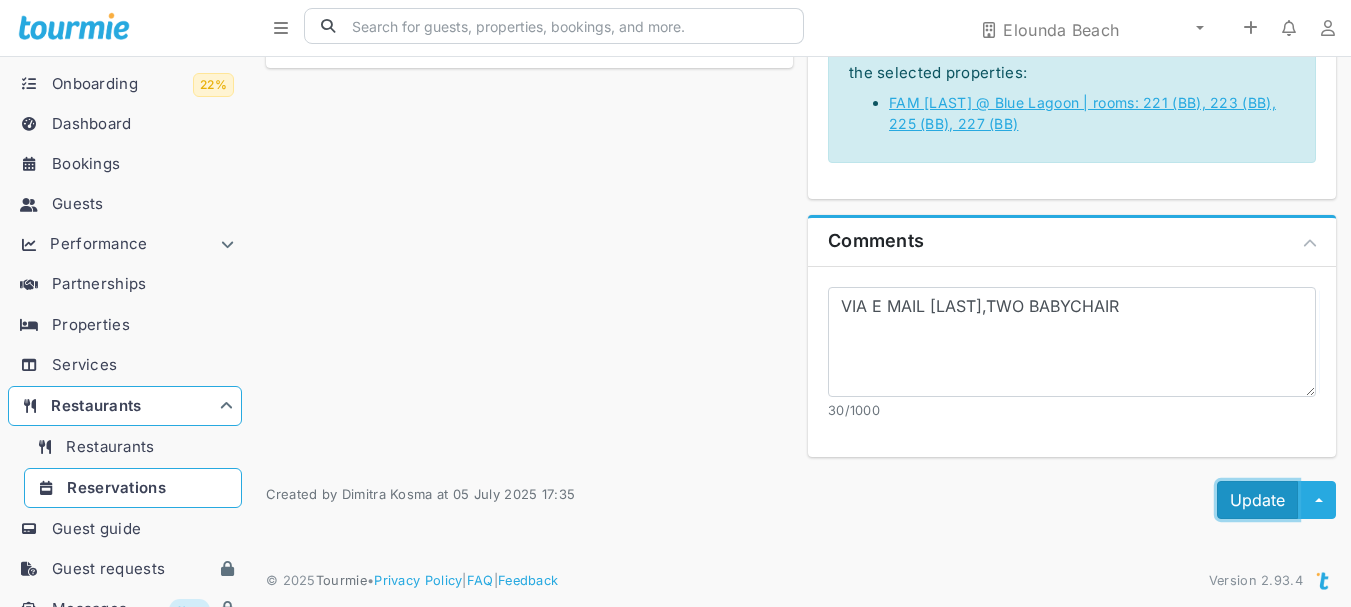 click on "Update" at bounding box center [1257, 500] 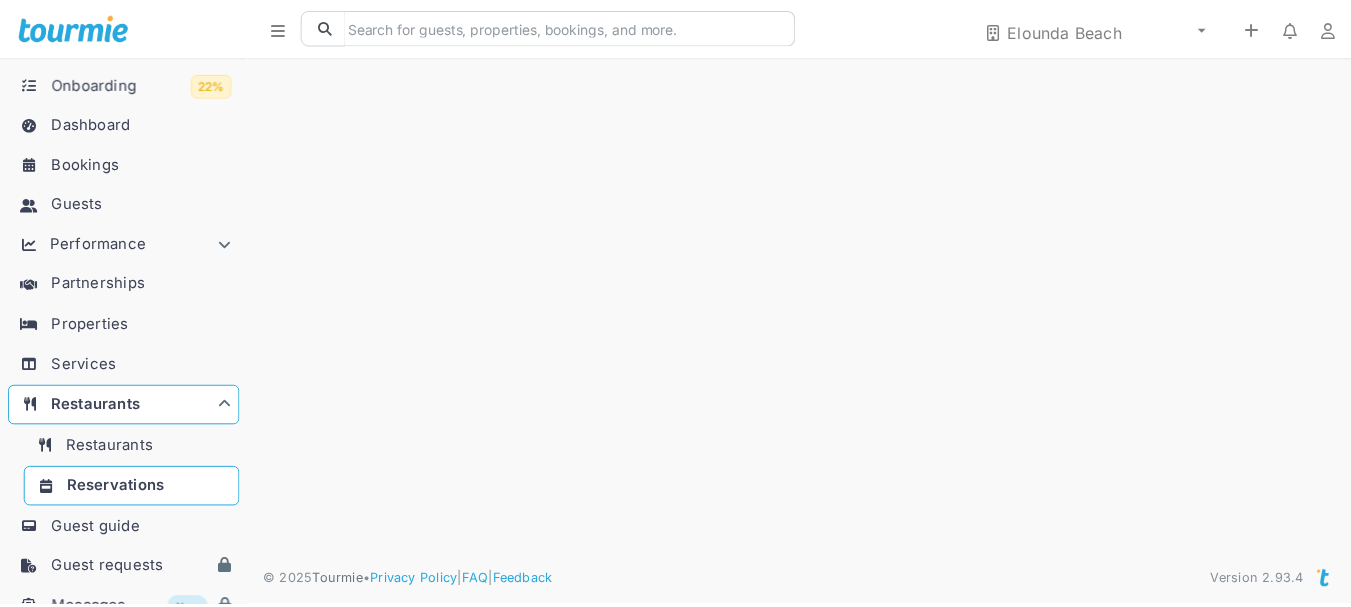 scroll, scrollTop: 0, scrollLeft: 0, axis: both 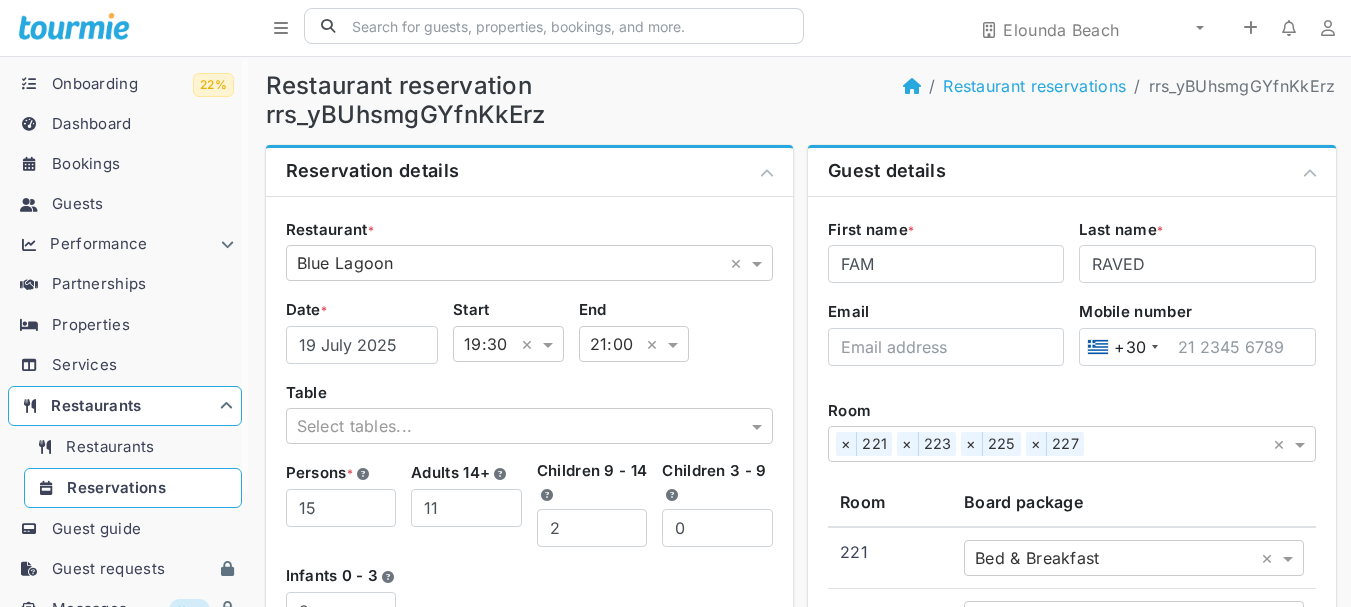 click on "Reservations" at bounding box center [116, 487] 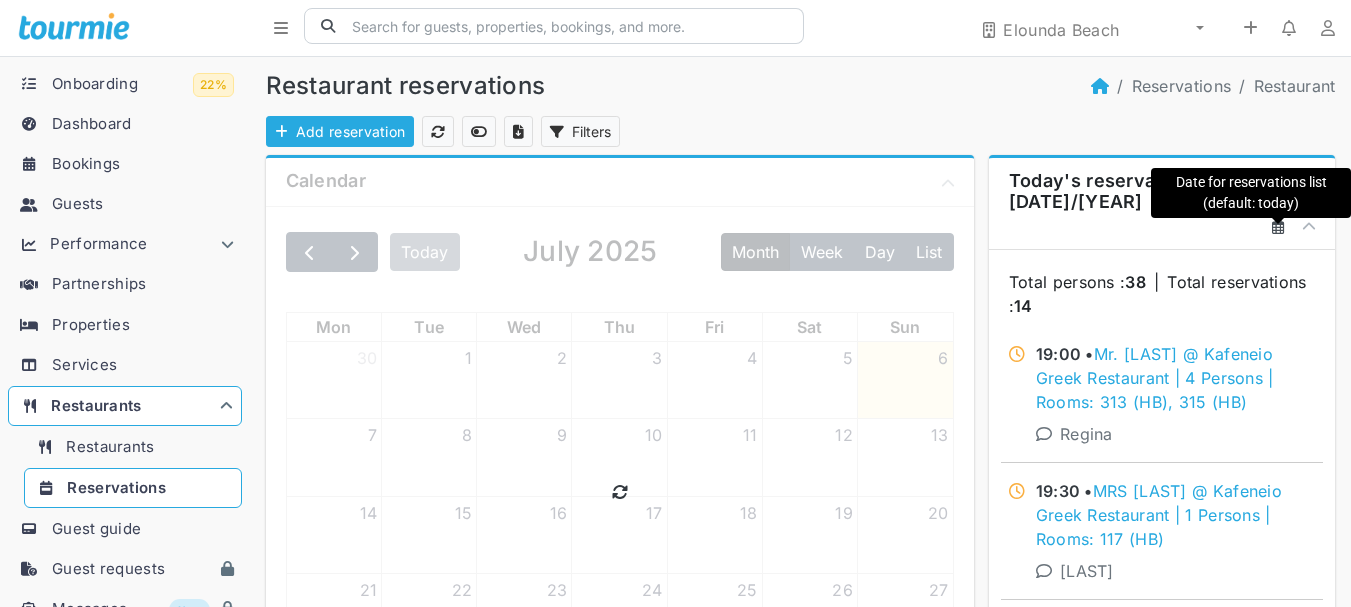 click at bounding box center (1278, 227) 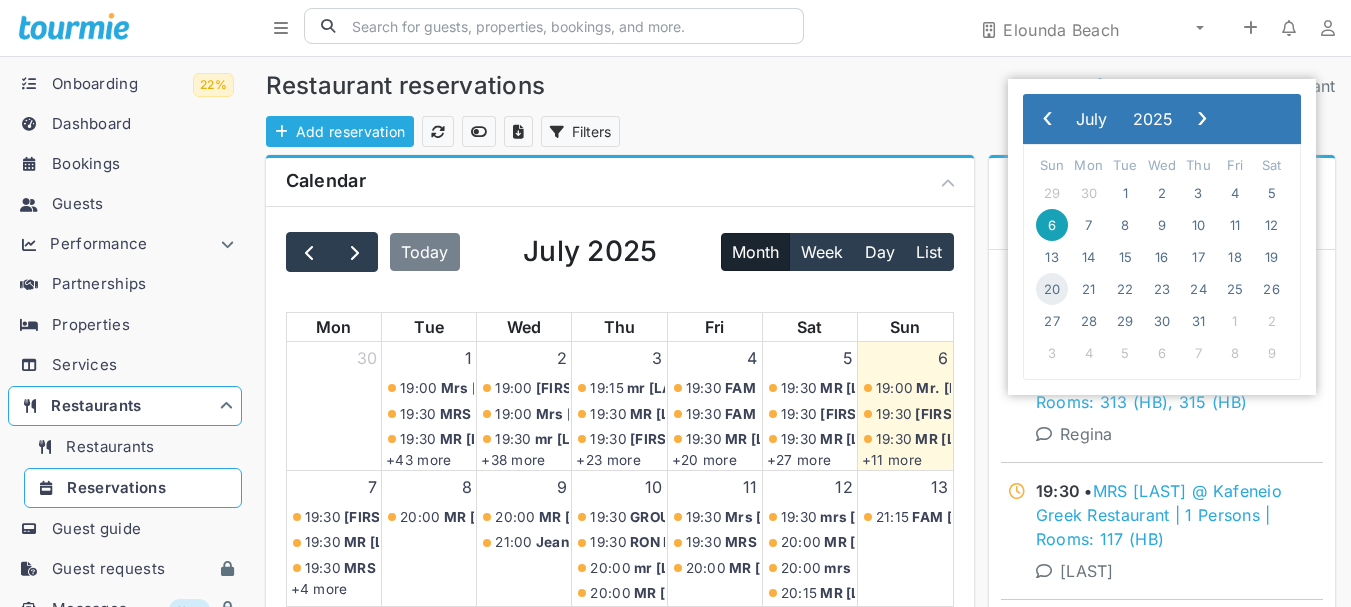 click on "20" at bounding box center [1052, 289] 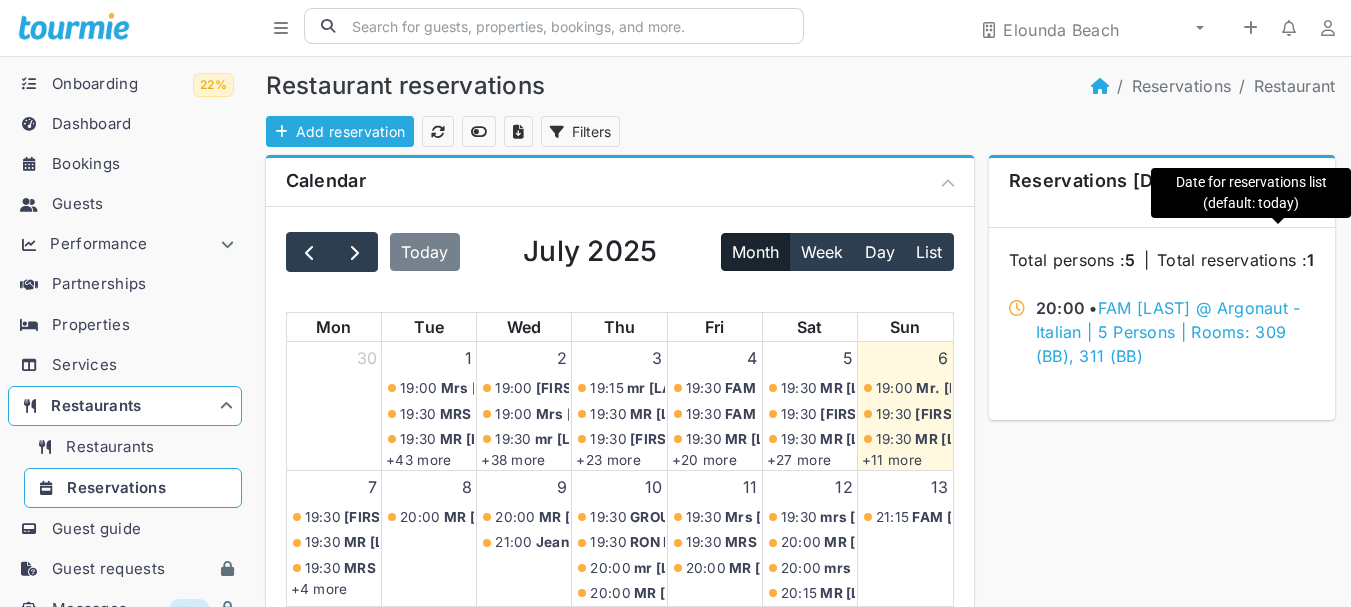 click at bounding box center [1278, 206] 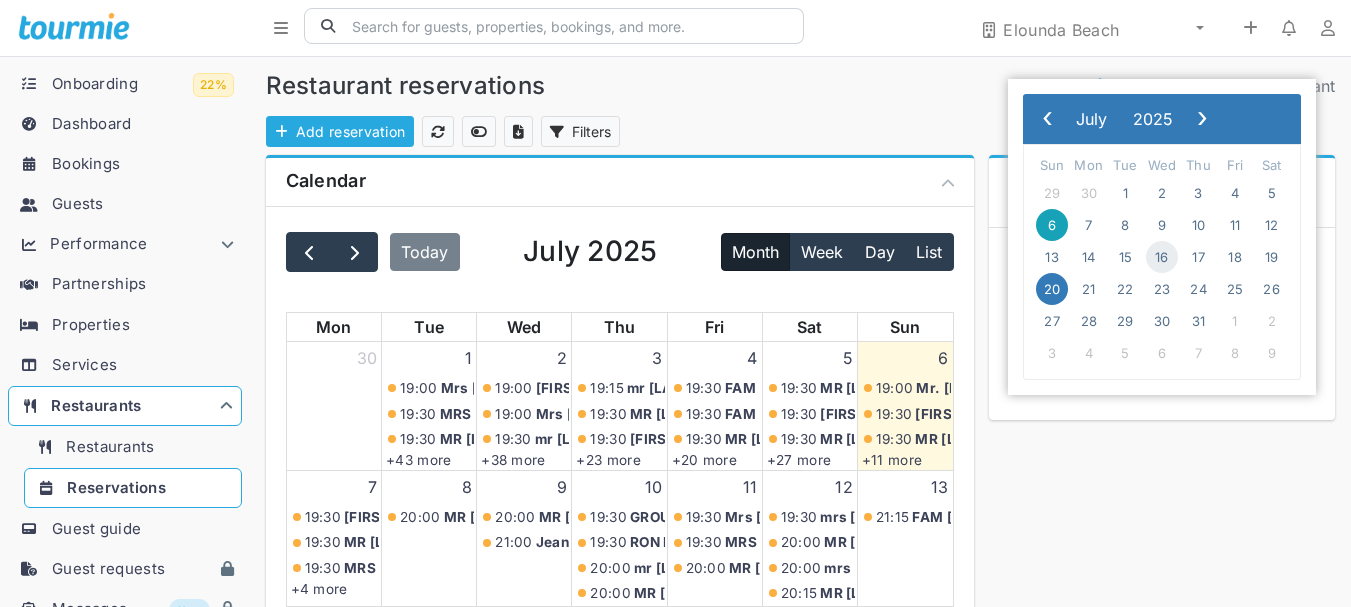 click on "16" at bounding box center [1162, 257] 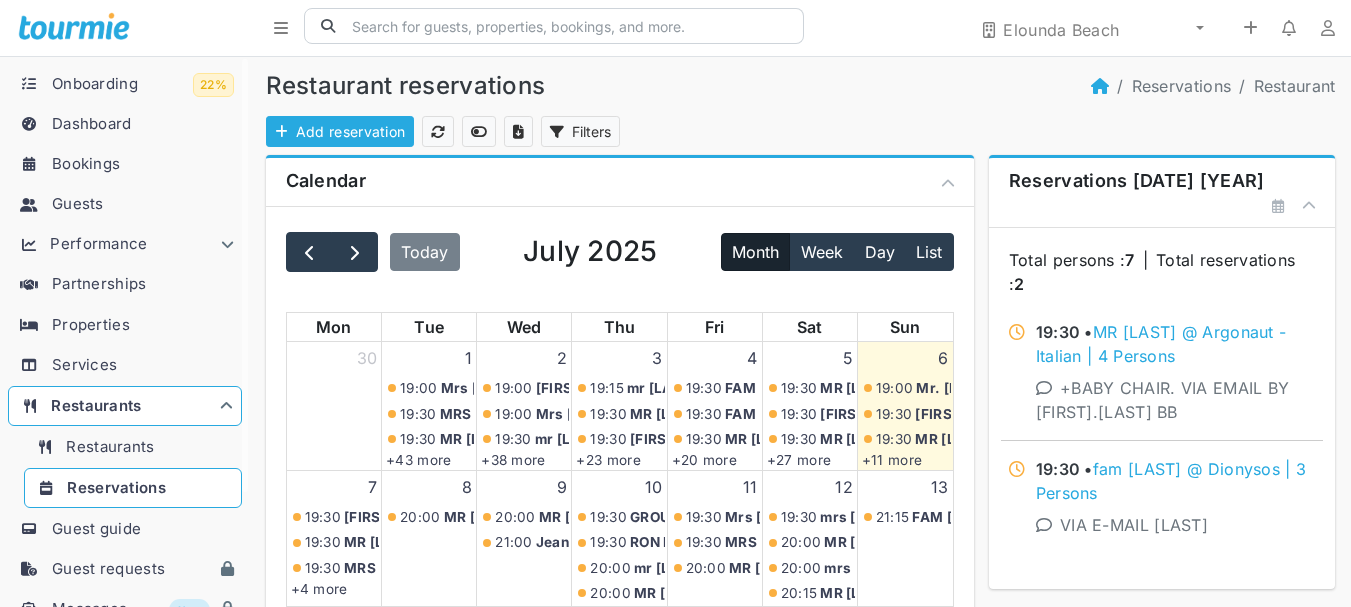click on "Reservations" at bounding box center (116, 487) 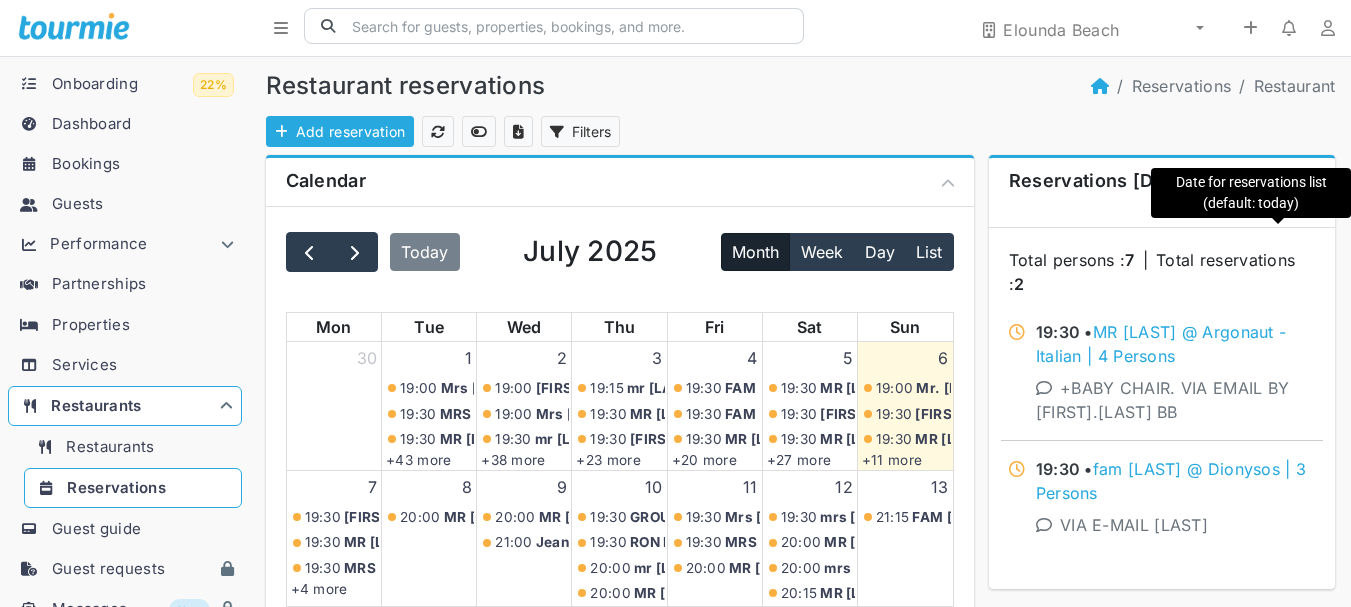 click at bounding box center [1278, 206] 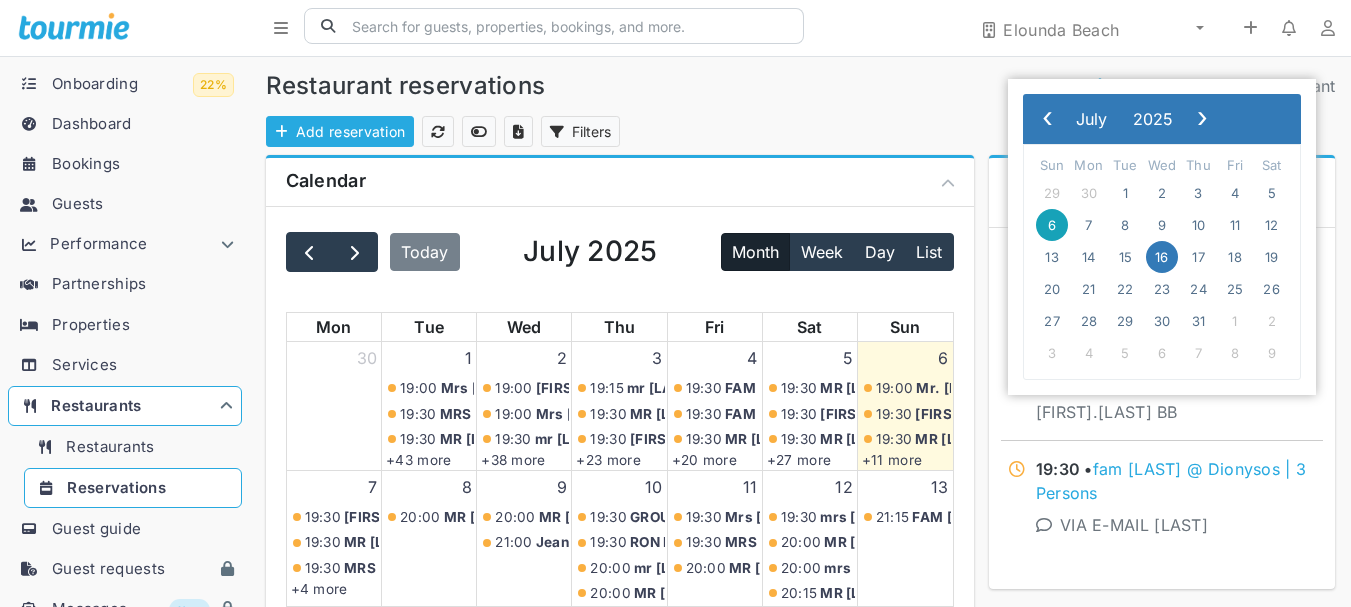 click on "6" at bounding box center [1052, 225] 